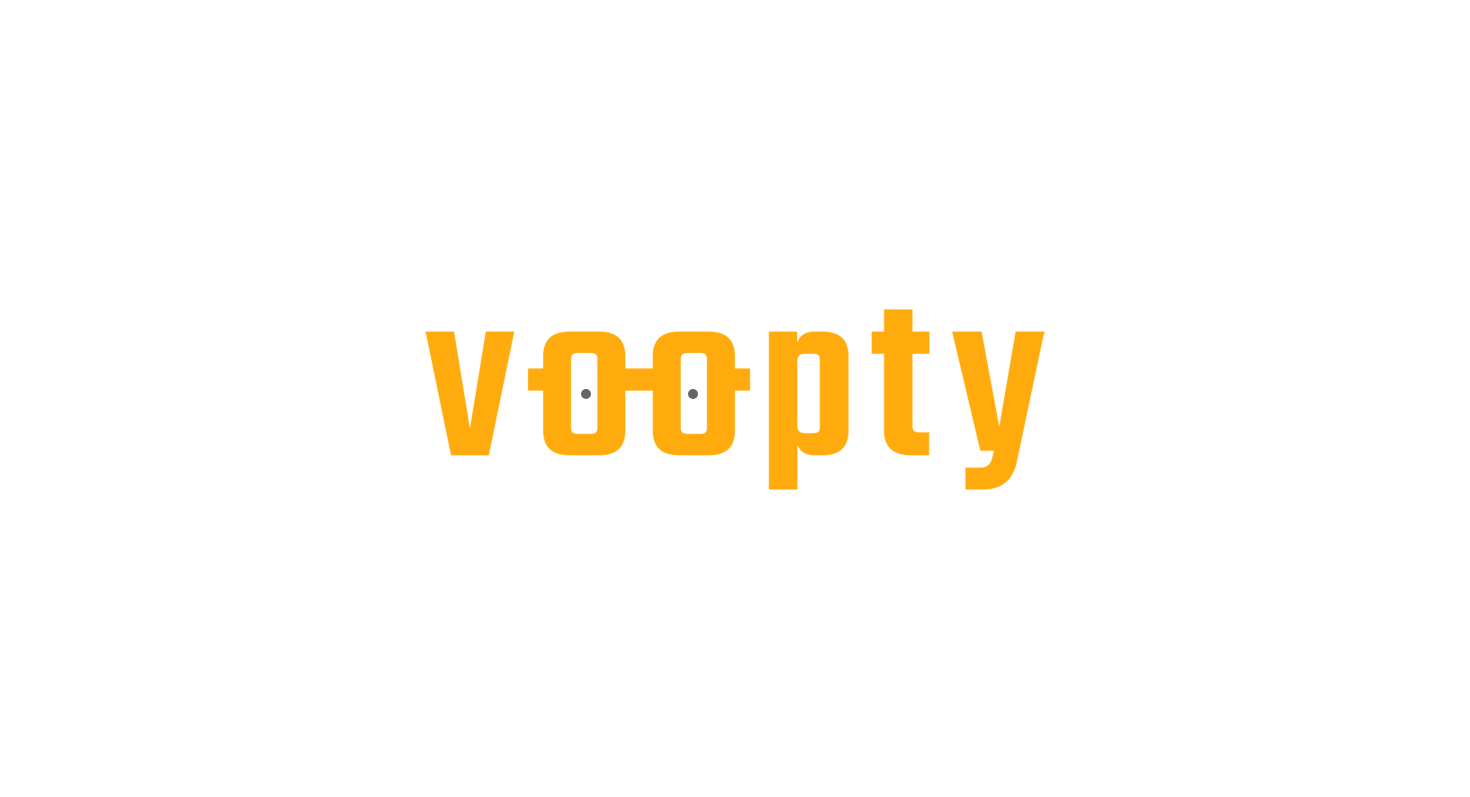 scroll, scrollTop: 0, scrollLeft: 0, axis: both 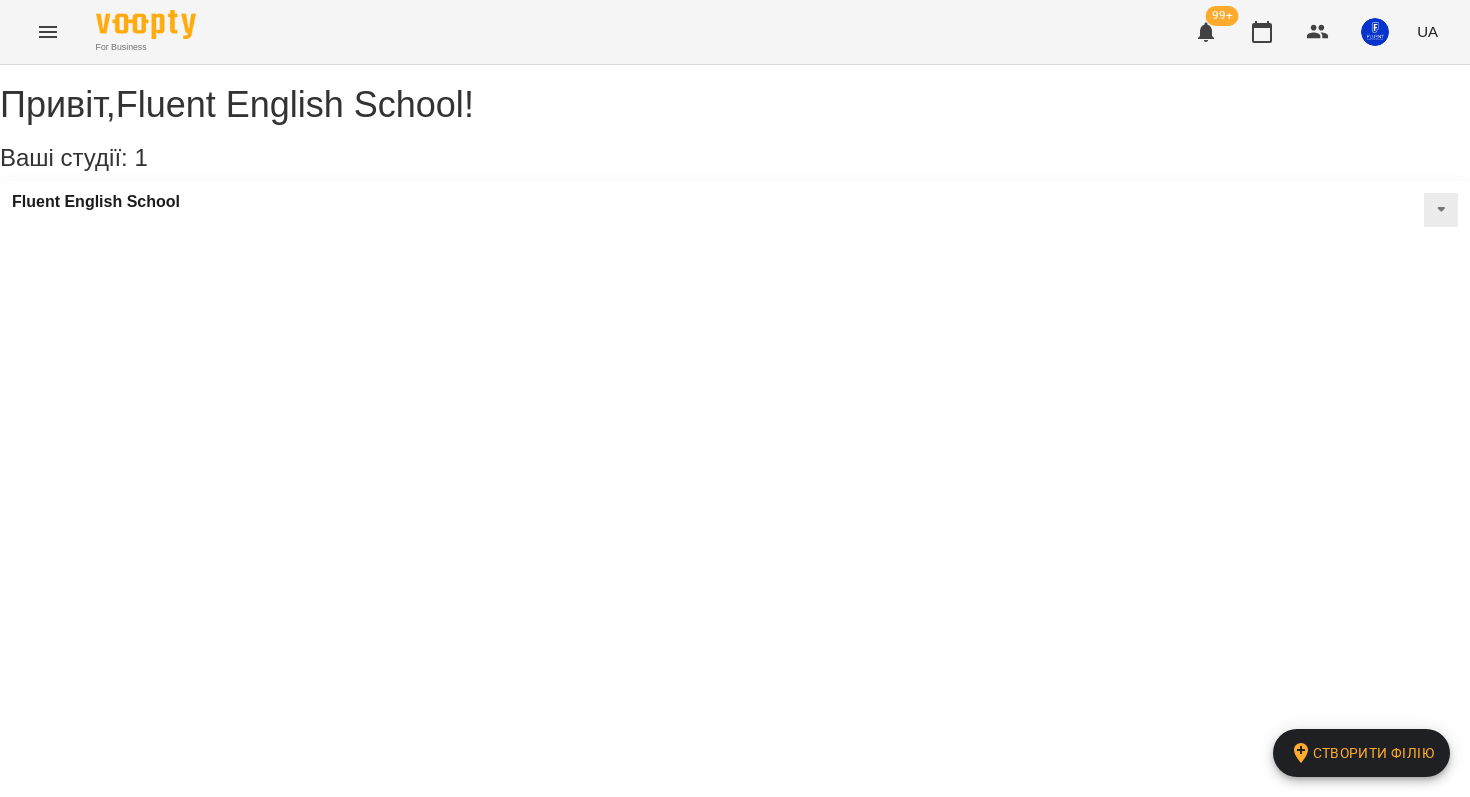 click at bounding box center (48, 32) 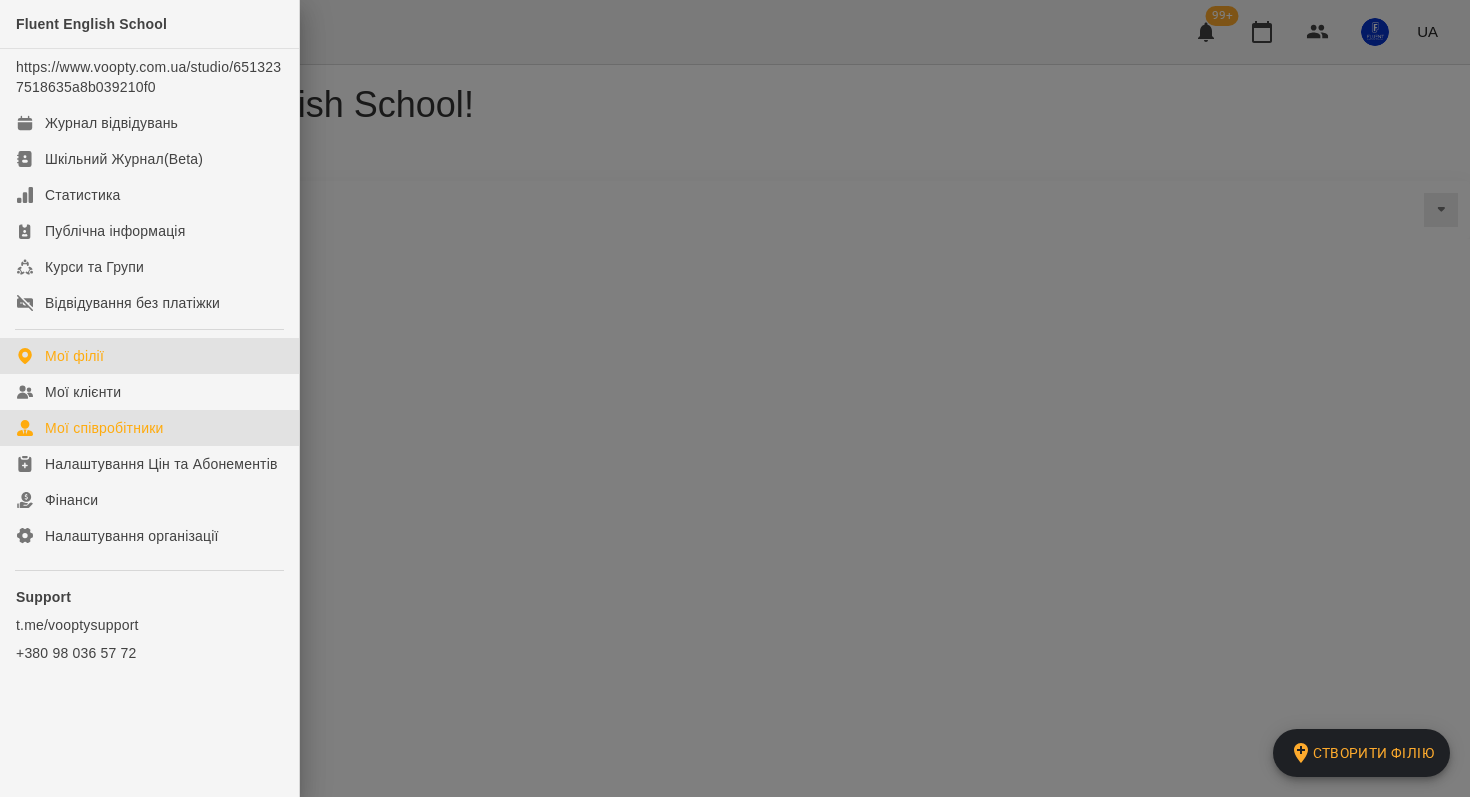 click on "Мої співробітники" at bounding box center (104, 428) 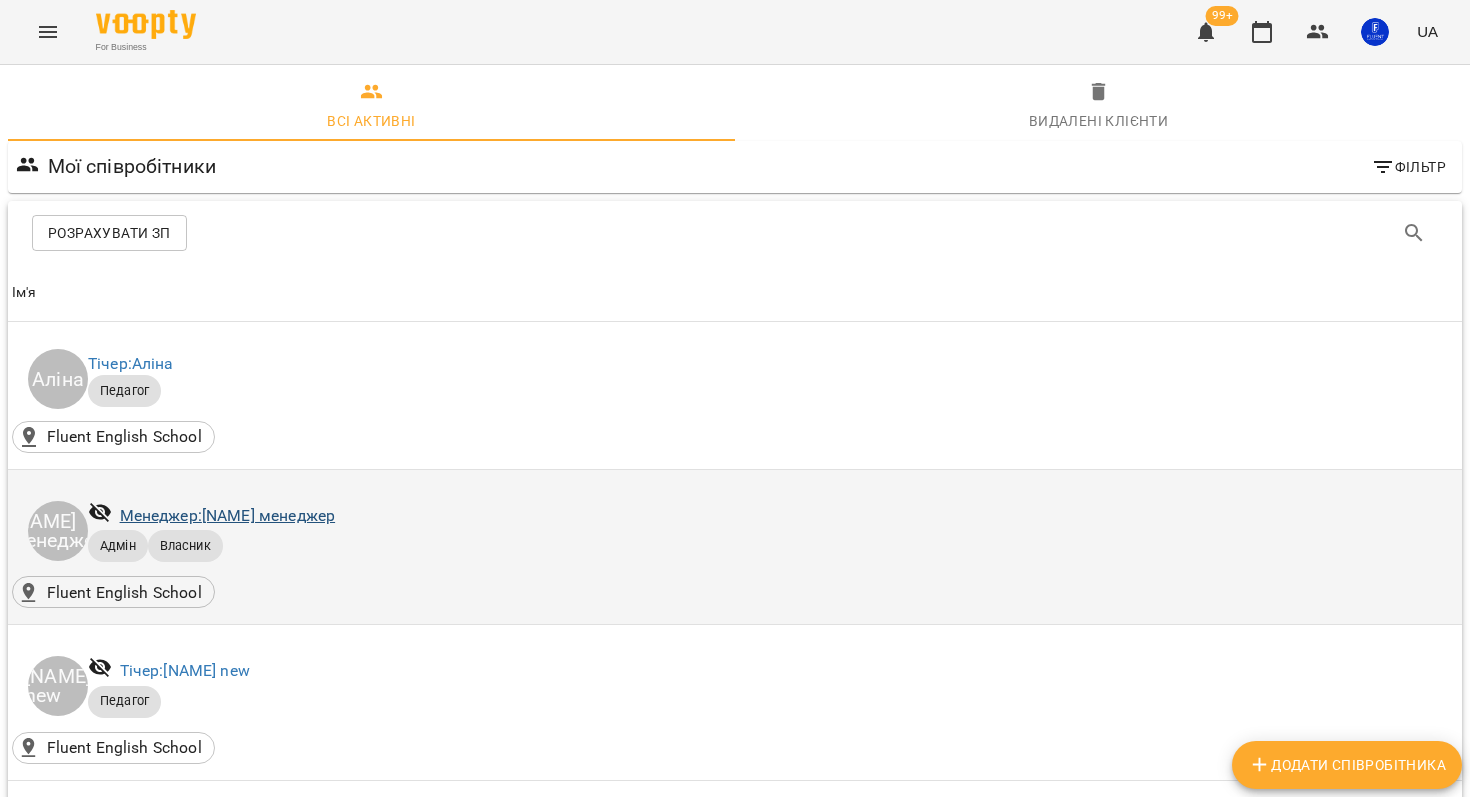scroll, scrollTop: 1362, scrollLeft: 0, axis: vertical 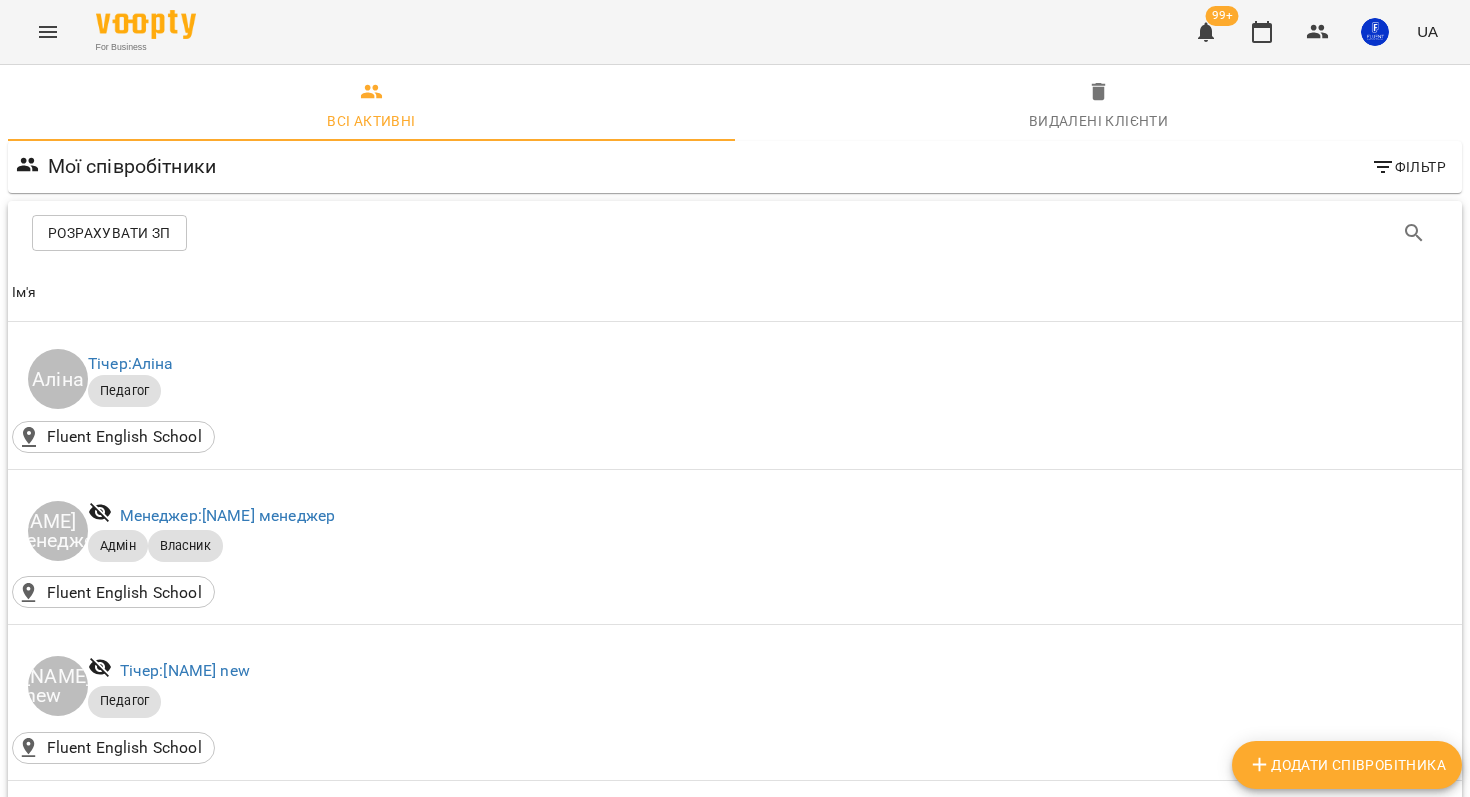 click on "Тічер:  [NAME]" at bounding box center [177, 1736] 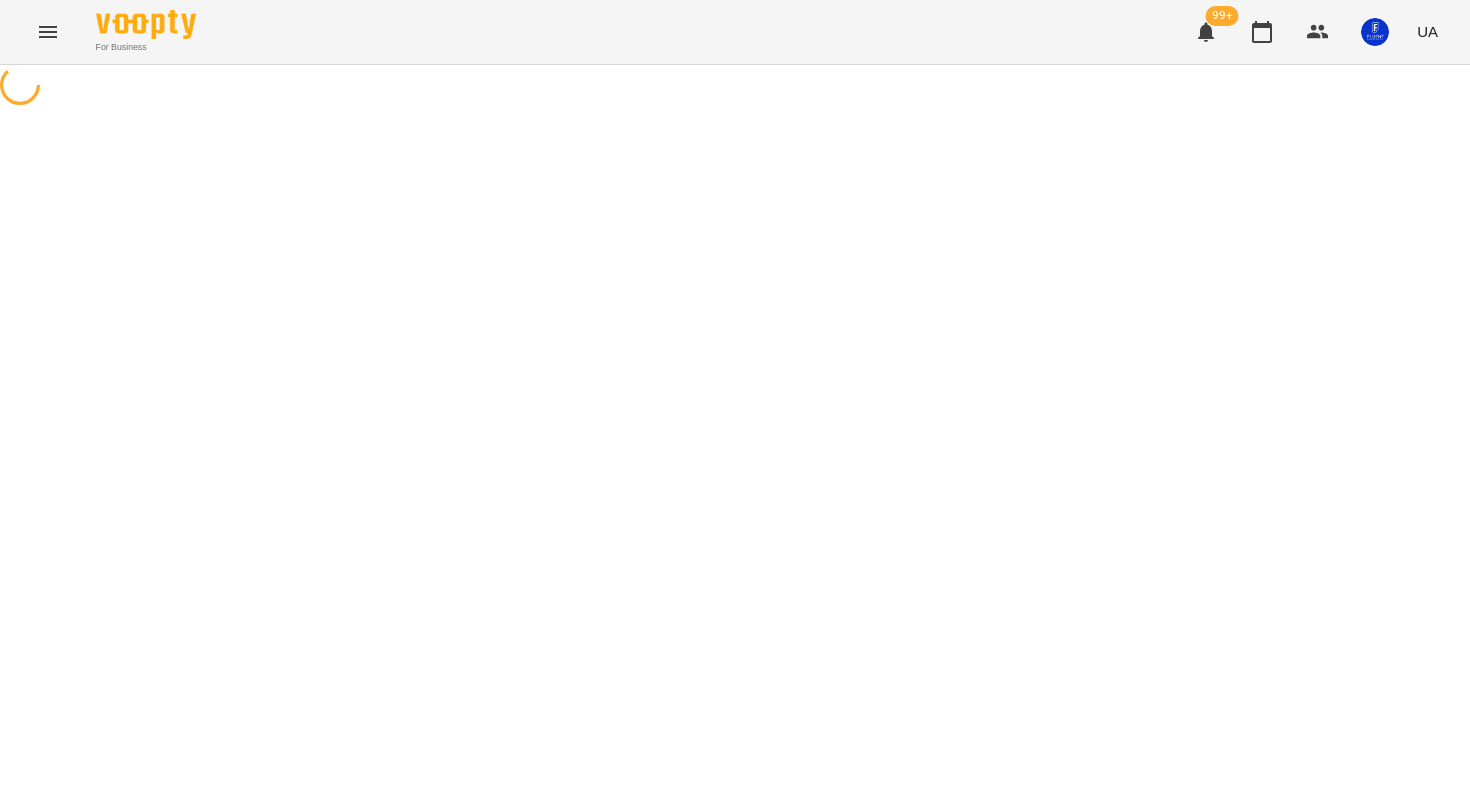 scroll, scrollTop: 0, scrollLeft: 0, axis: both 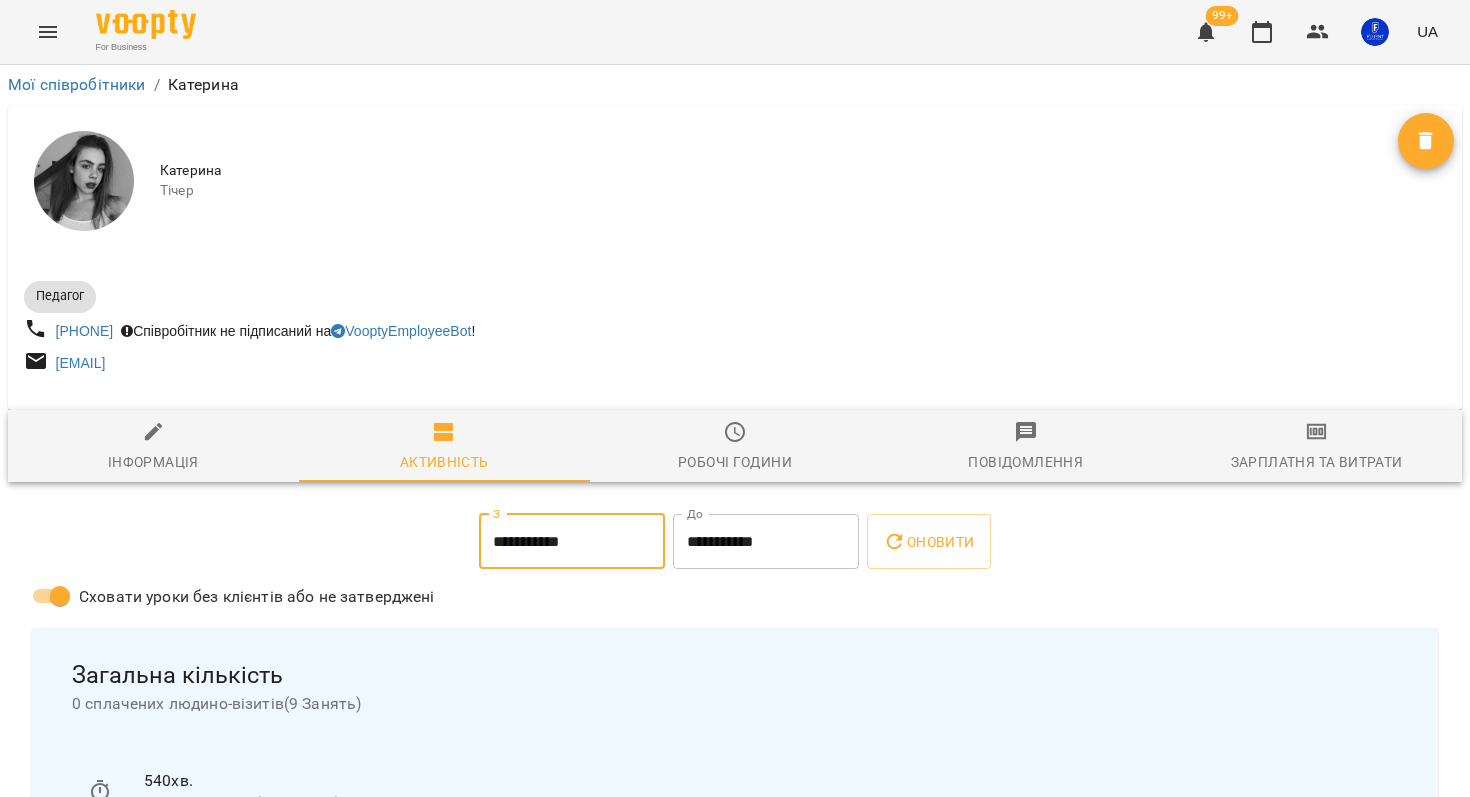 click on "**********" at bounding box center (572, 542) 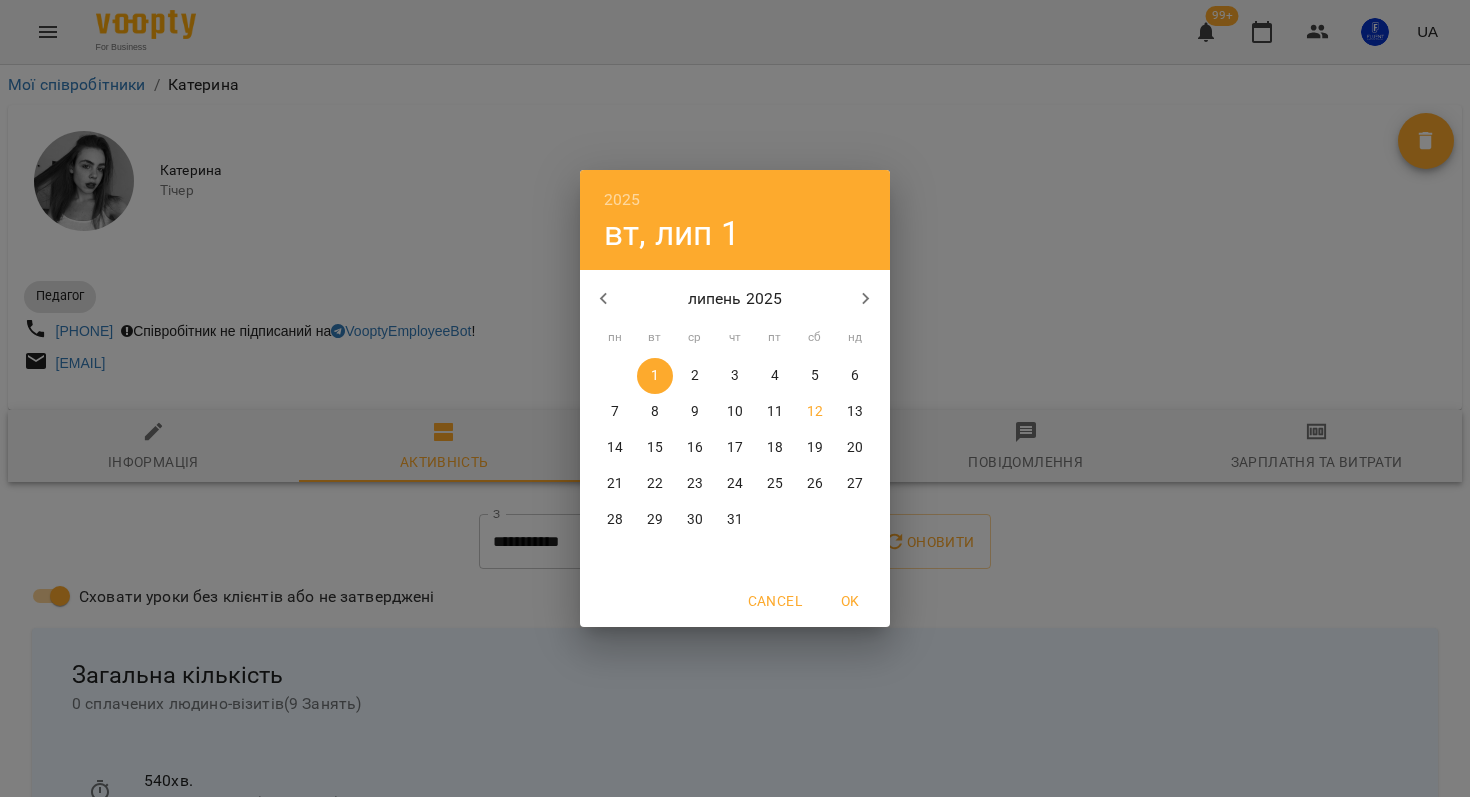 click 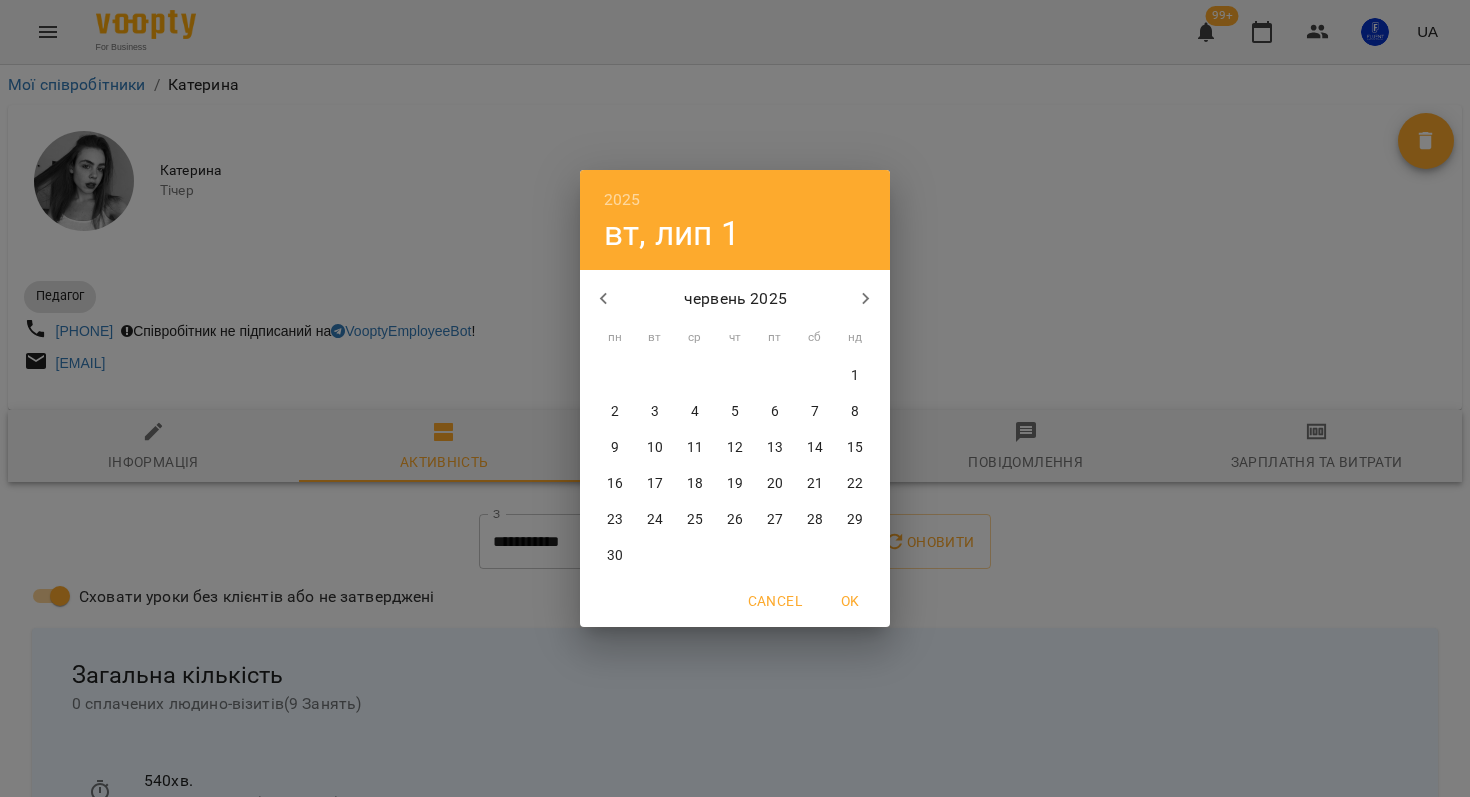 click 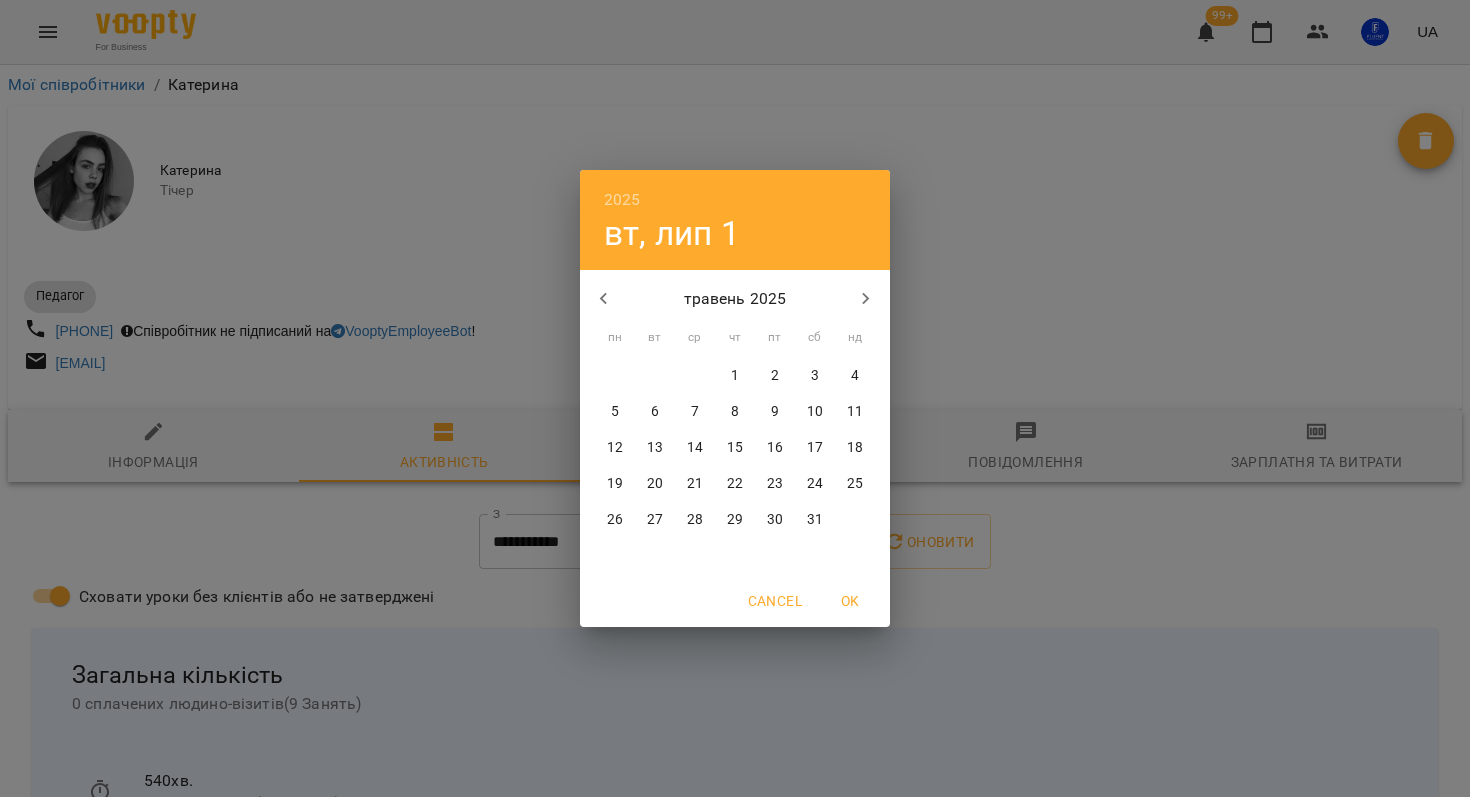 click 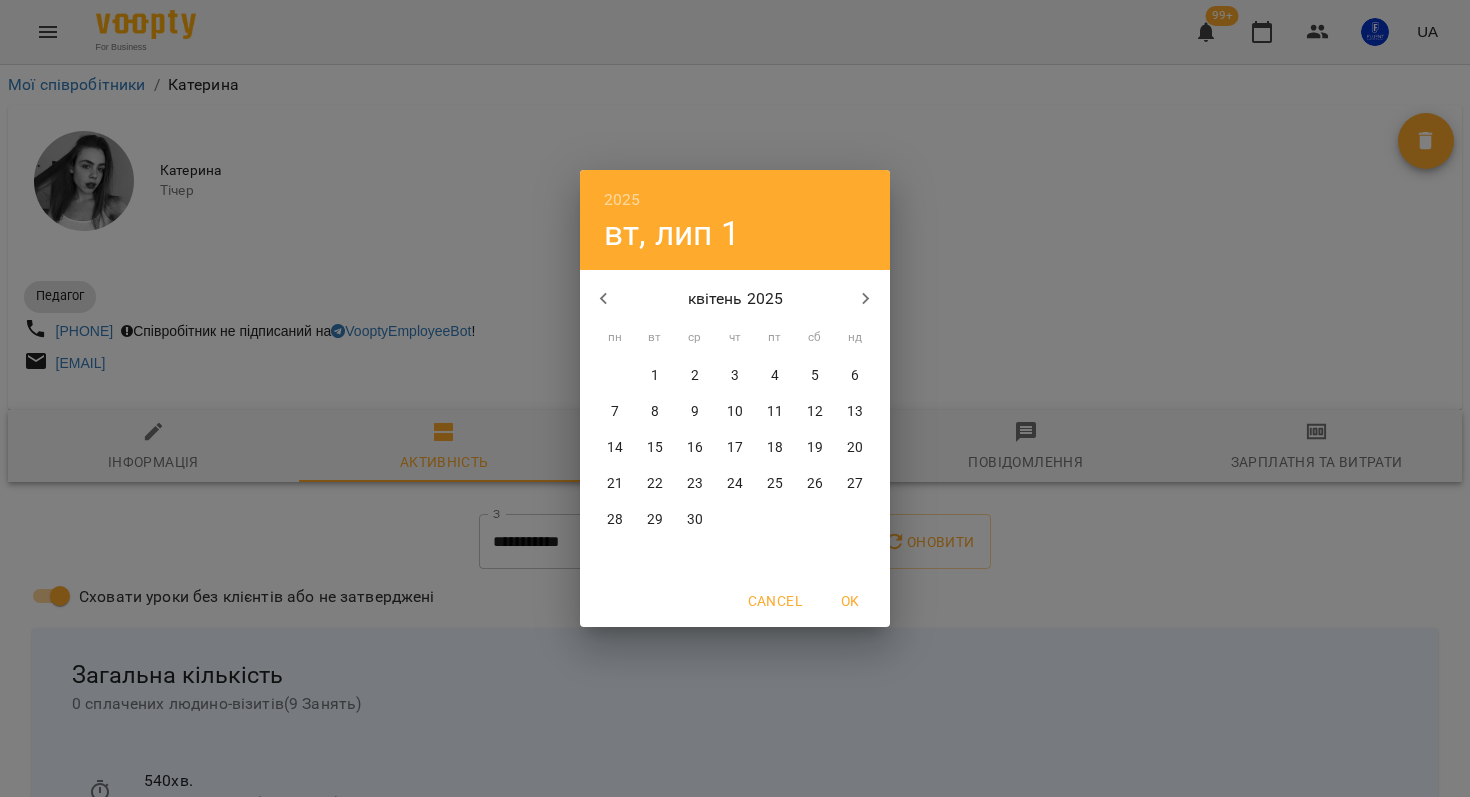 click 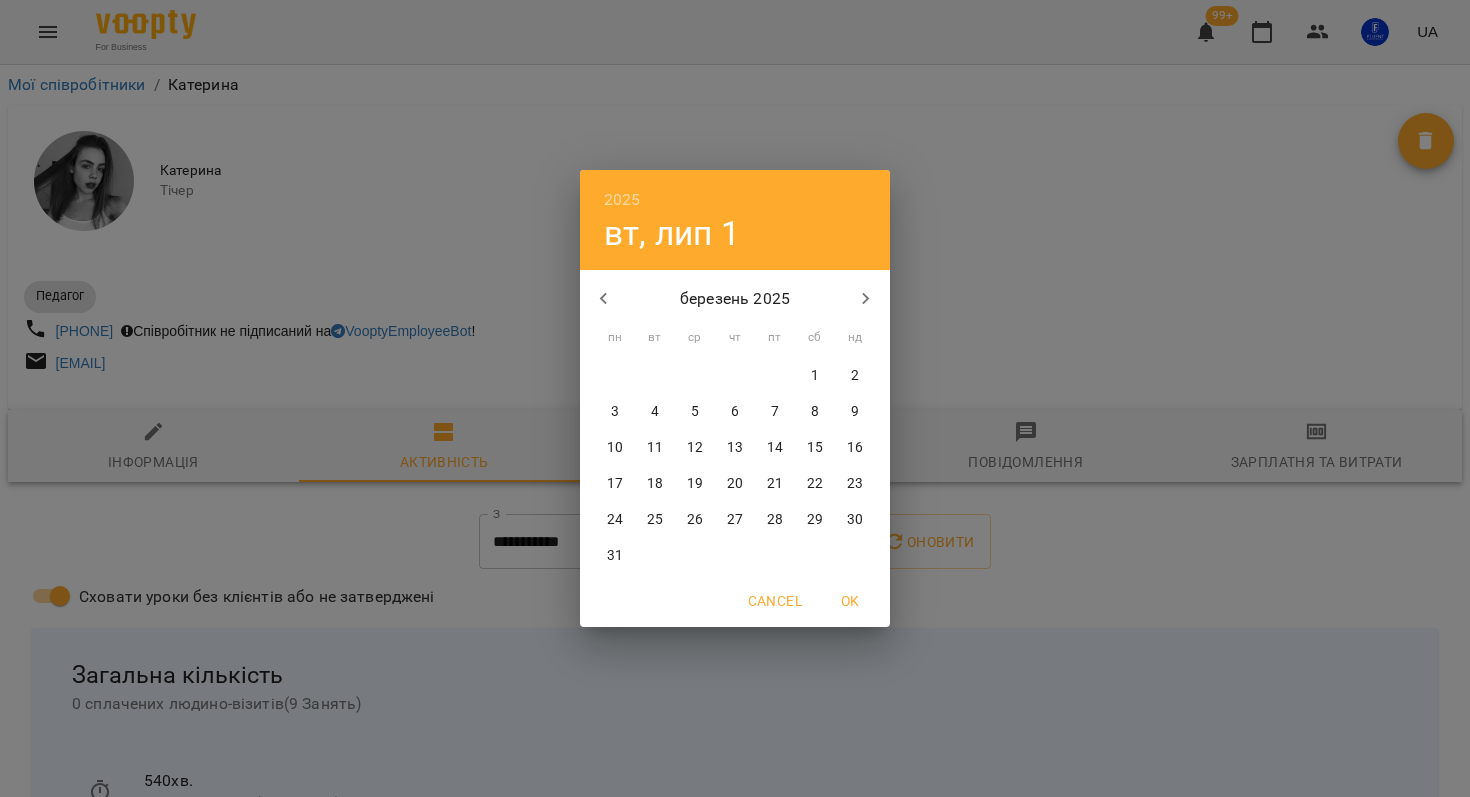 click 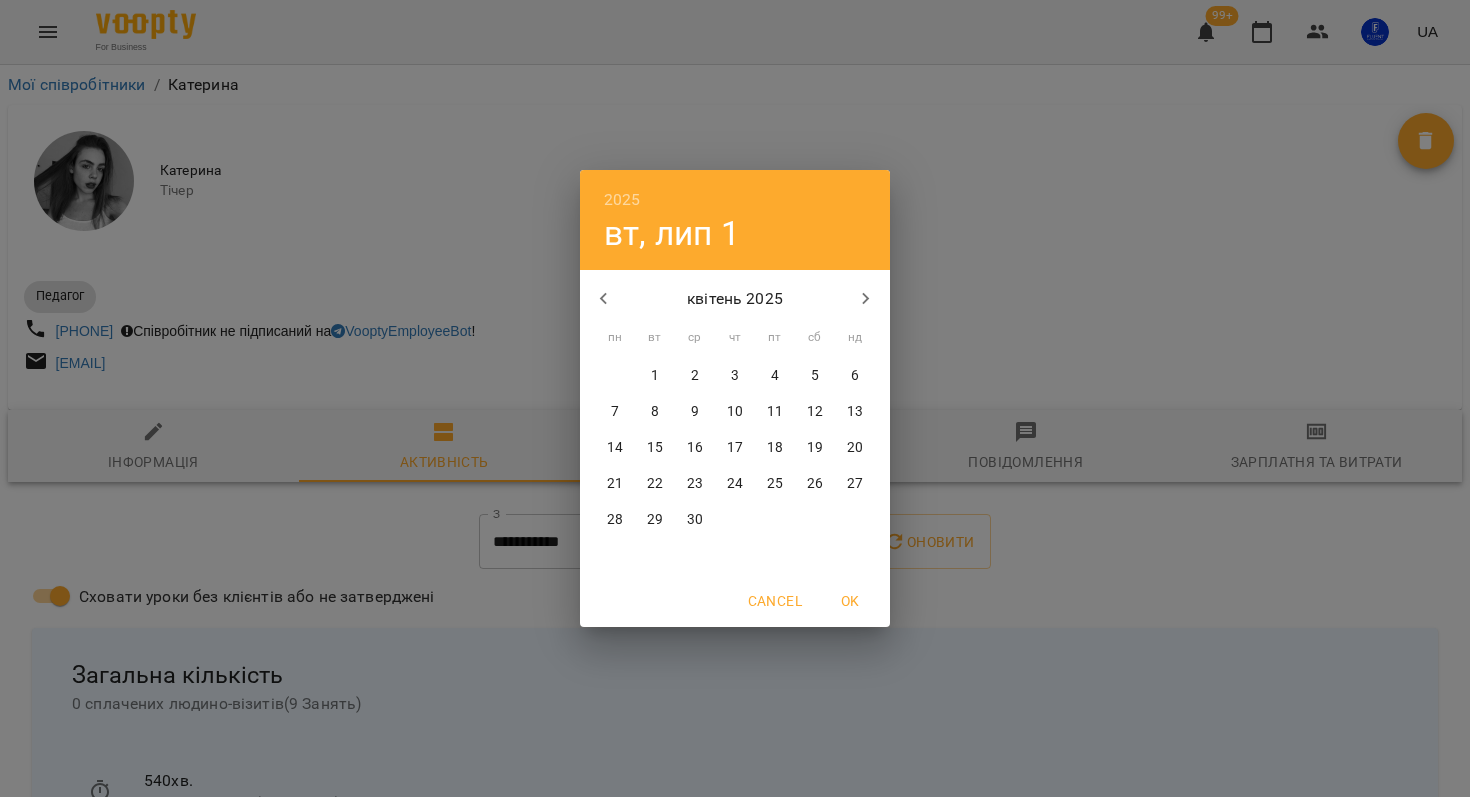 click on "1" at bounding box center [655, 376] 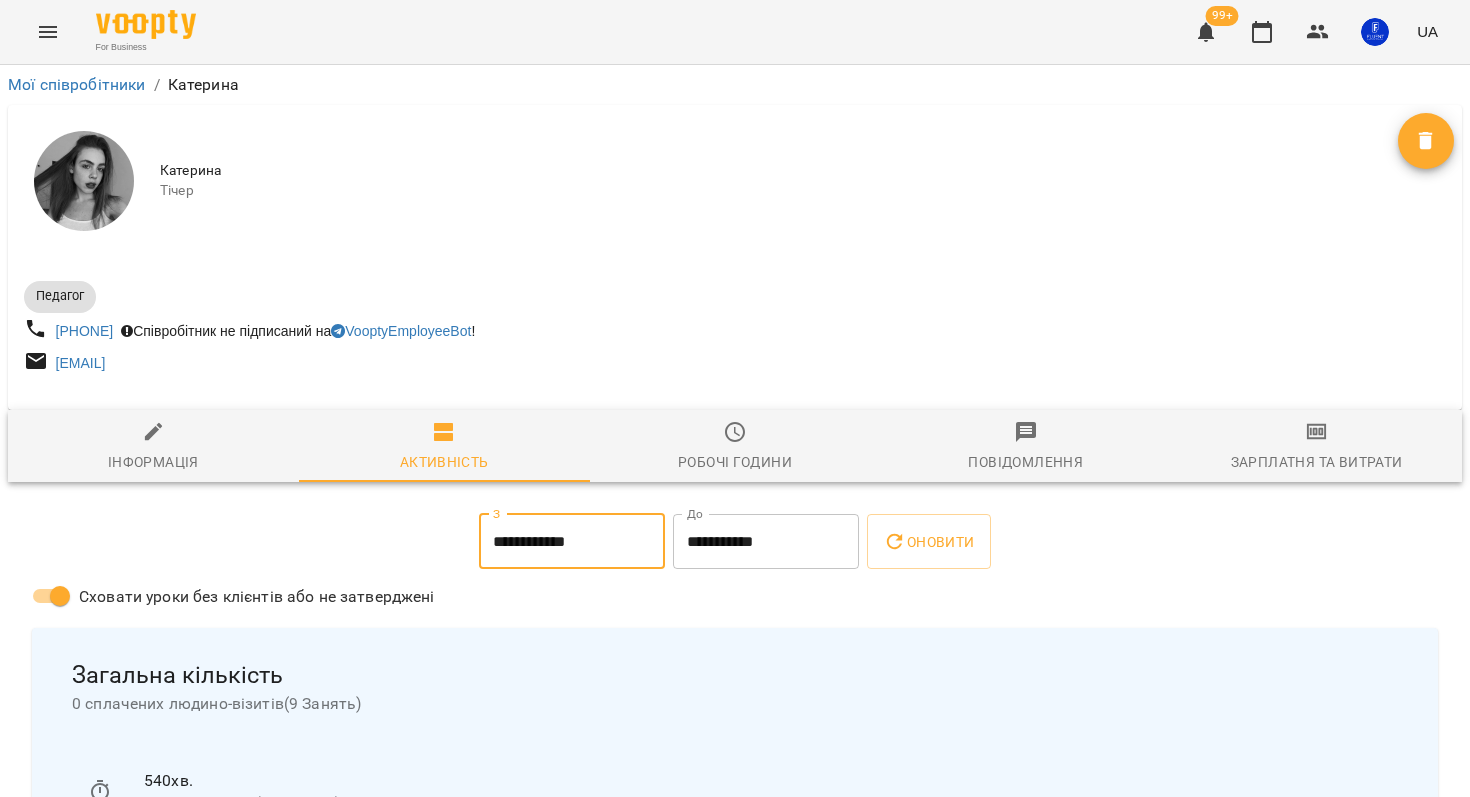 click on "**********" at bounding box center (572, 542) 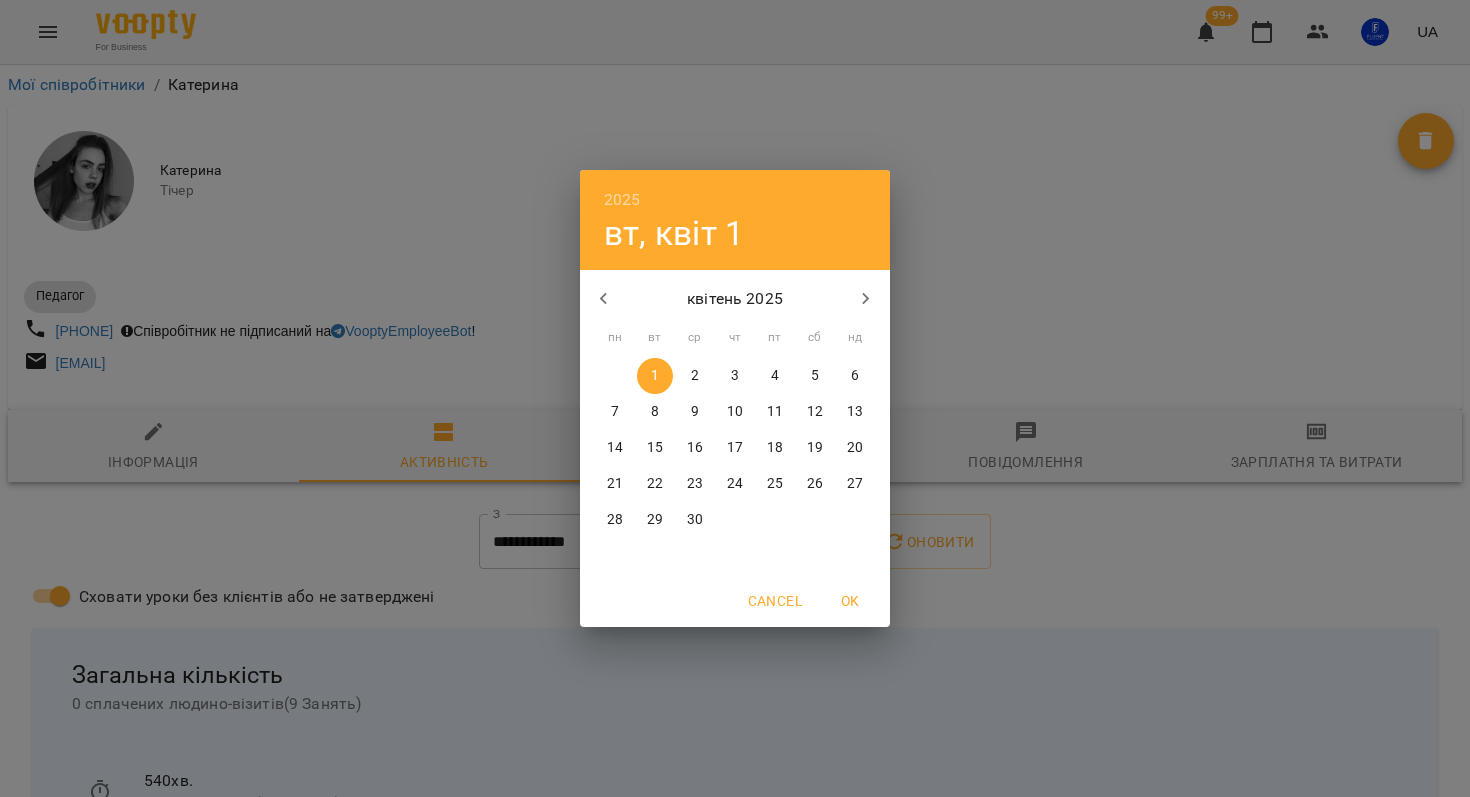 click on "2025 вт, квіт [DATE] 2025 пн вт ср чт пт сб нд 31 1 2 3 4 5 6 7 8 9 10 11 12 13 14 15 16 17 18 19 20 21 22 23 24 25 26 27 28 29 30 1 2 3 4 Cancel OK" at bounding box center [735, 398] 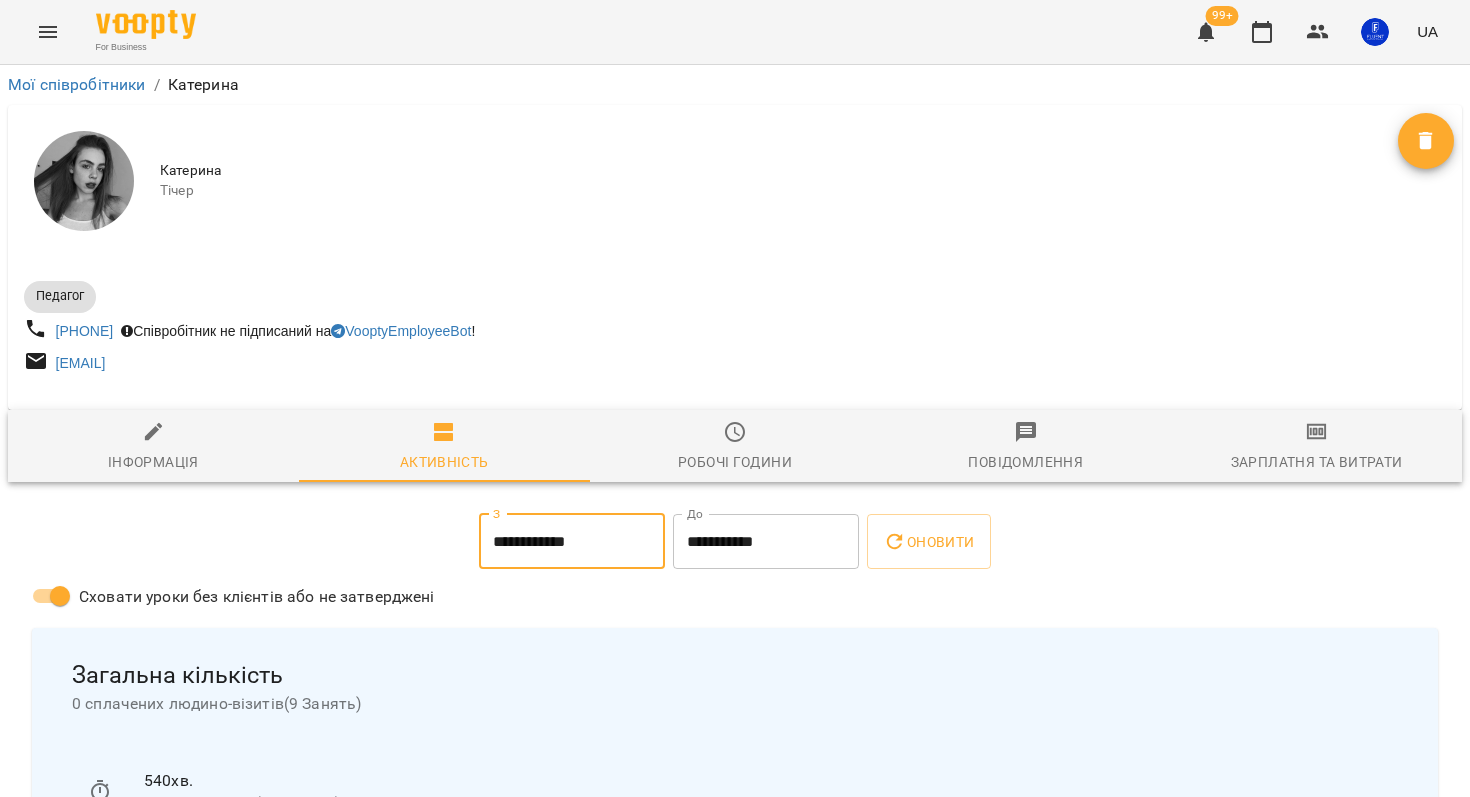 click on "**********" at bounding box center (572, 542) 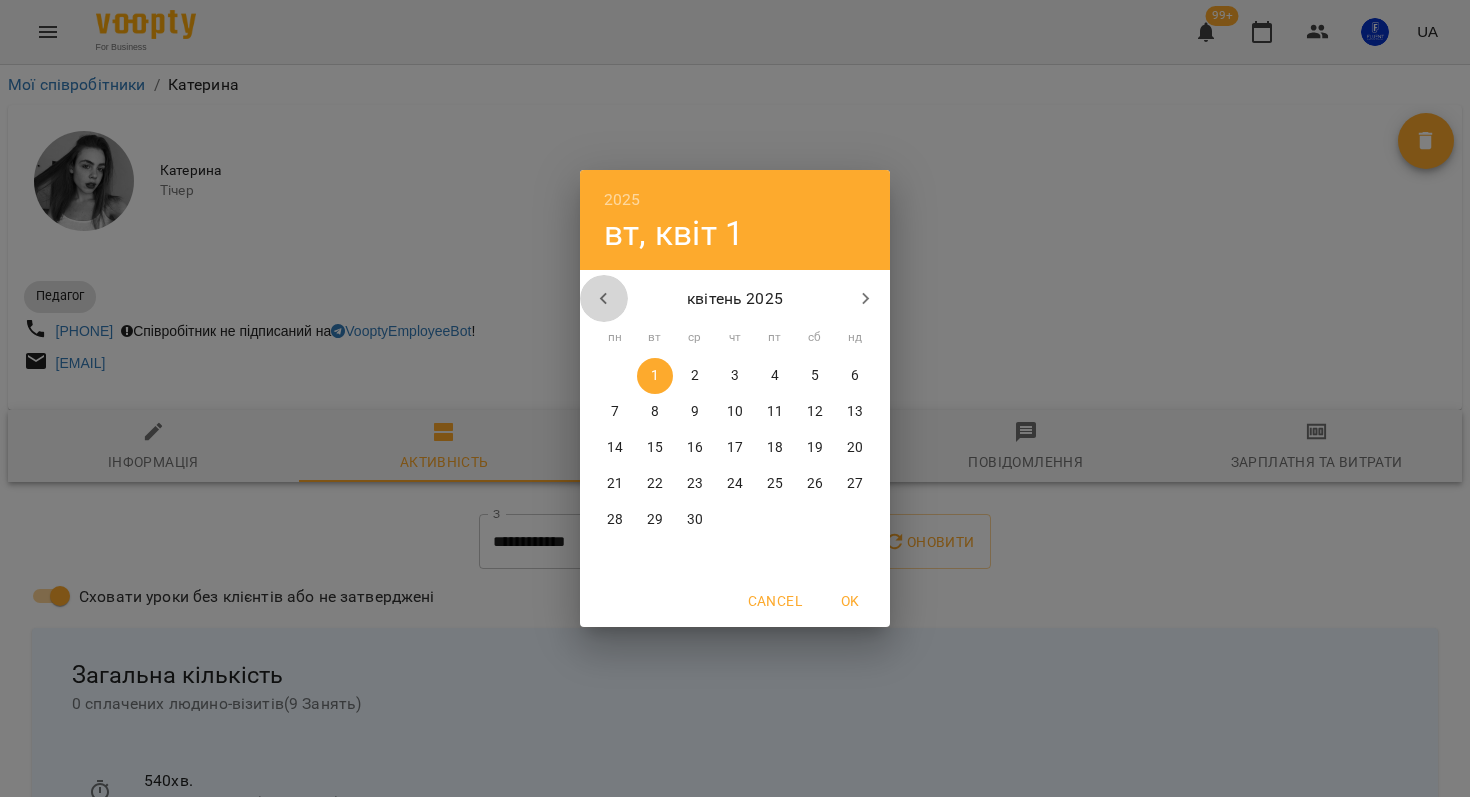click 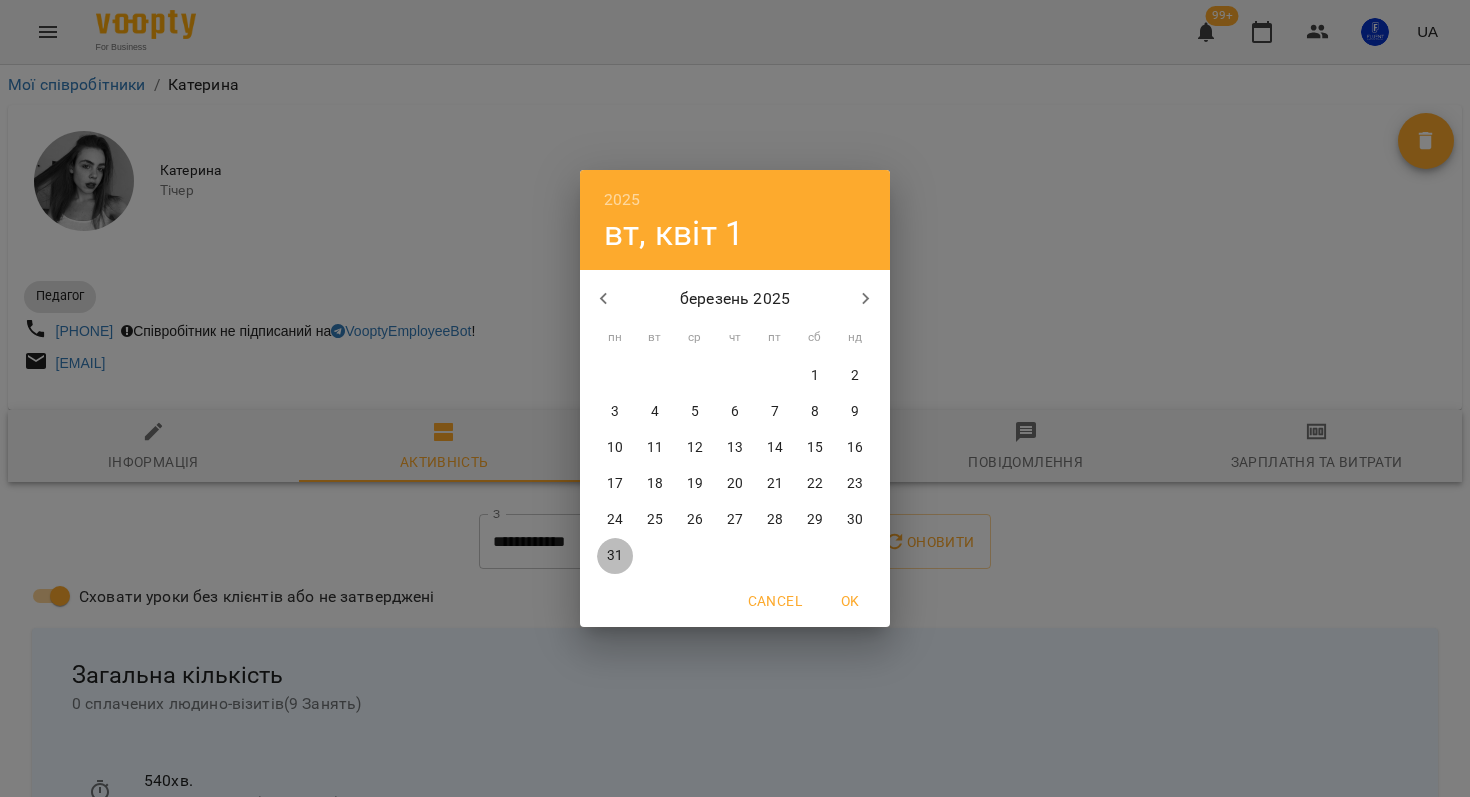 click on "31" at bounding box center (615, 556) 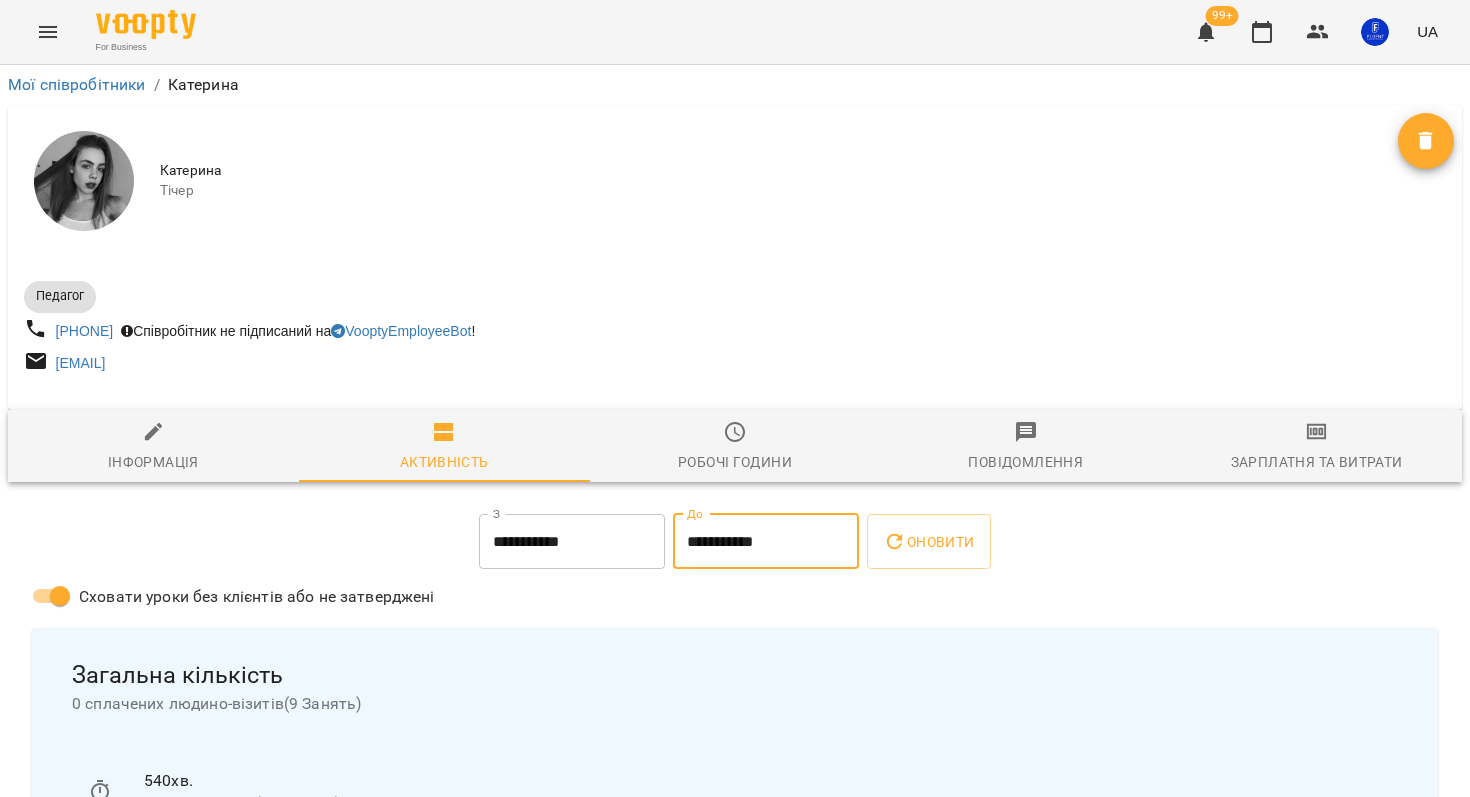 click on "**********" at bounding box center [766, 542] 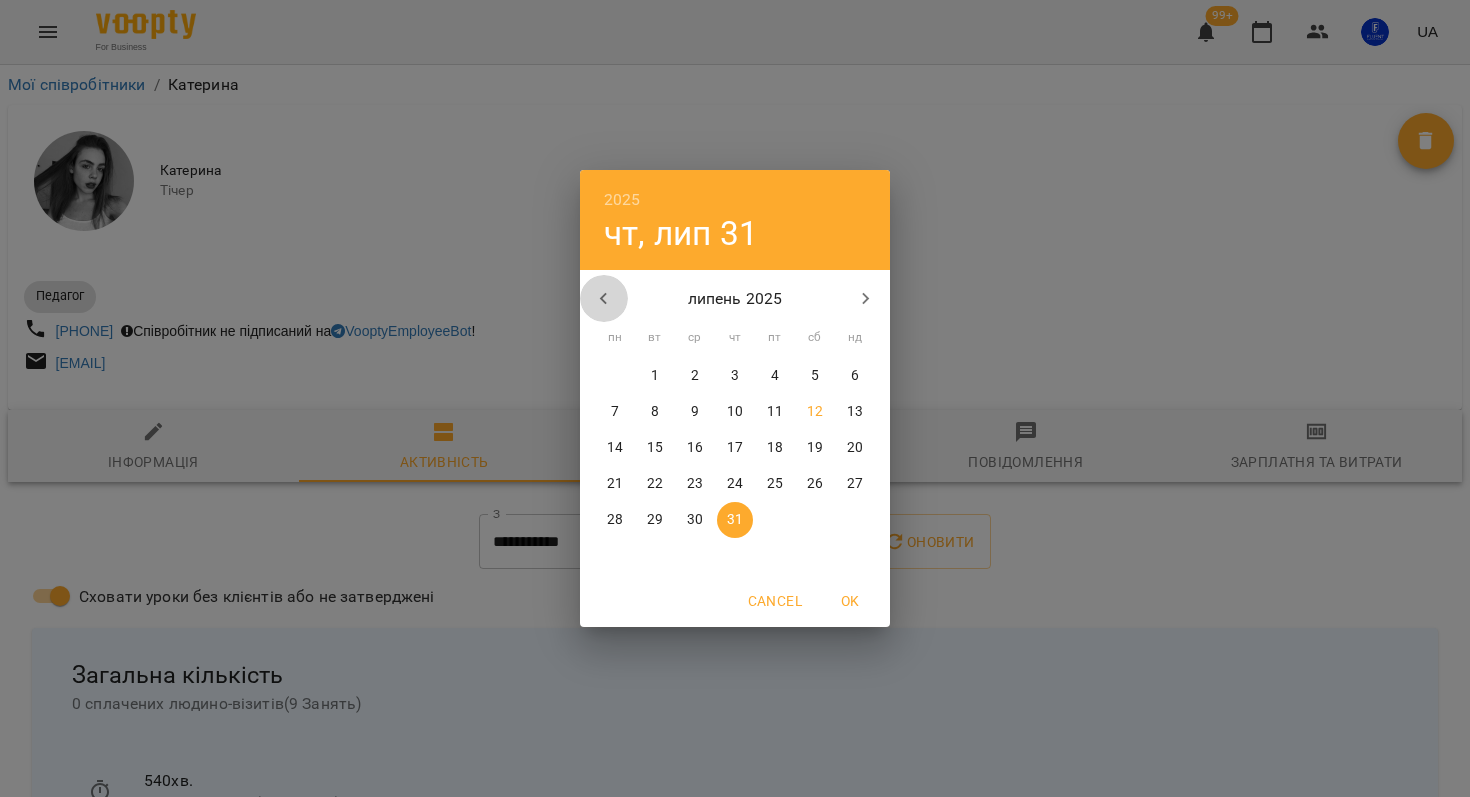 click 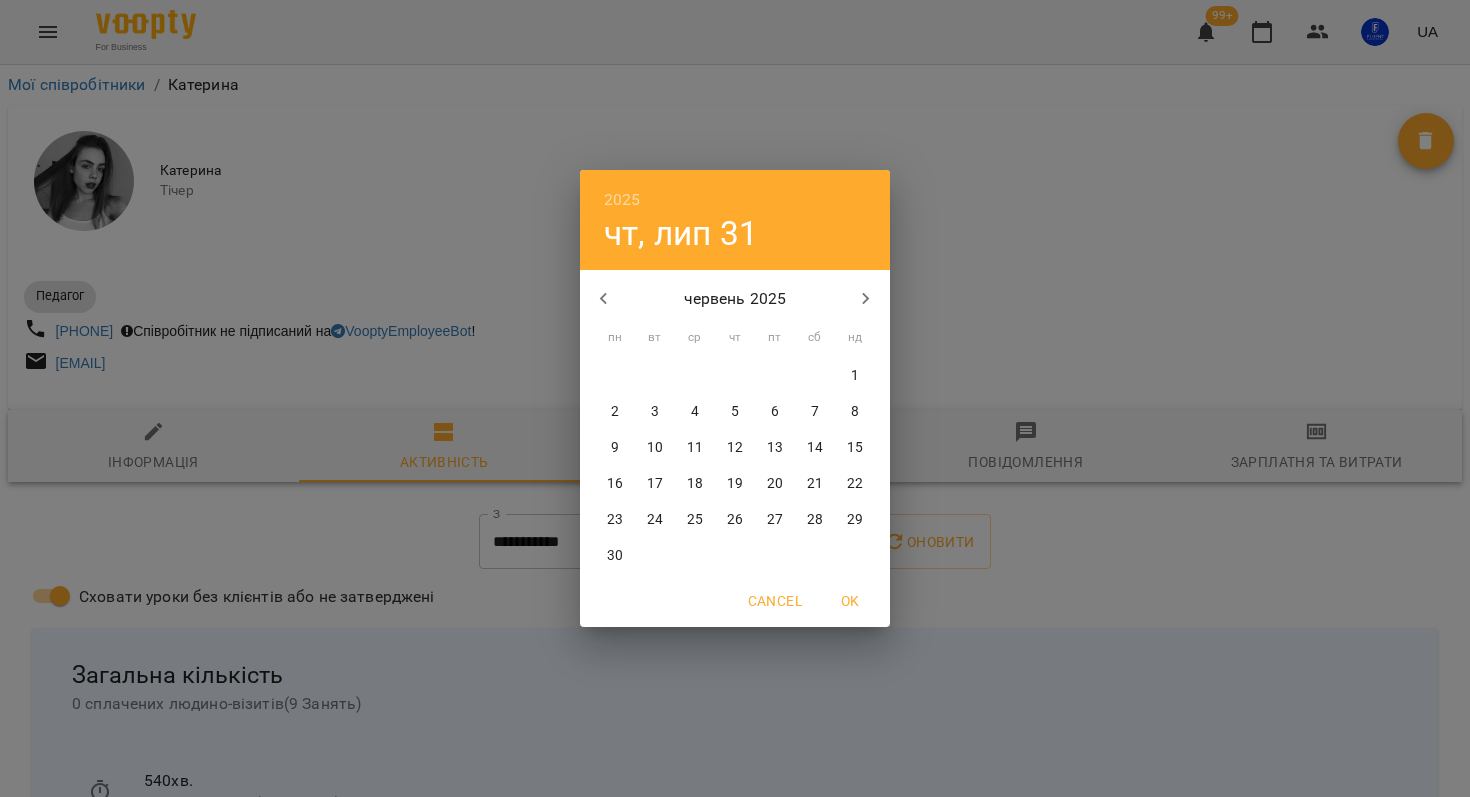 click 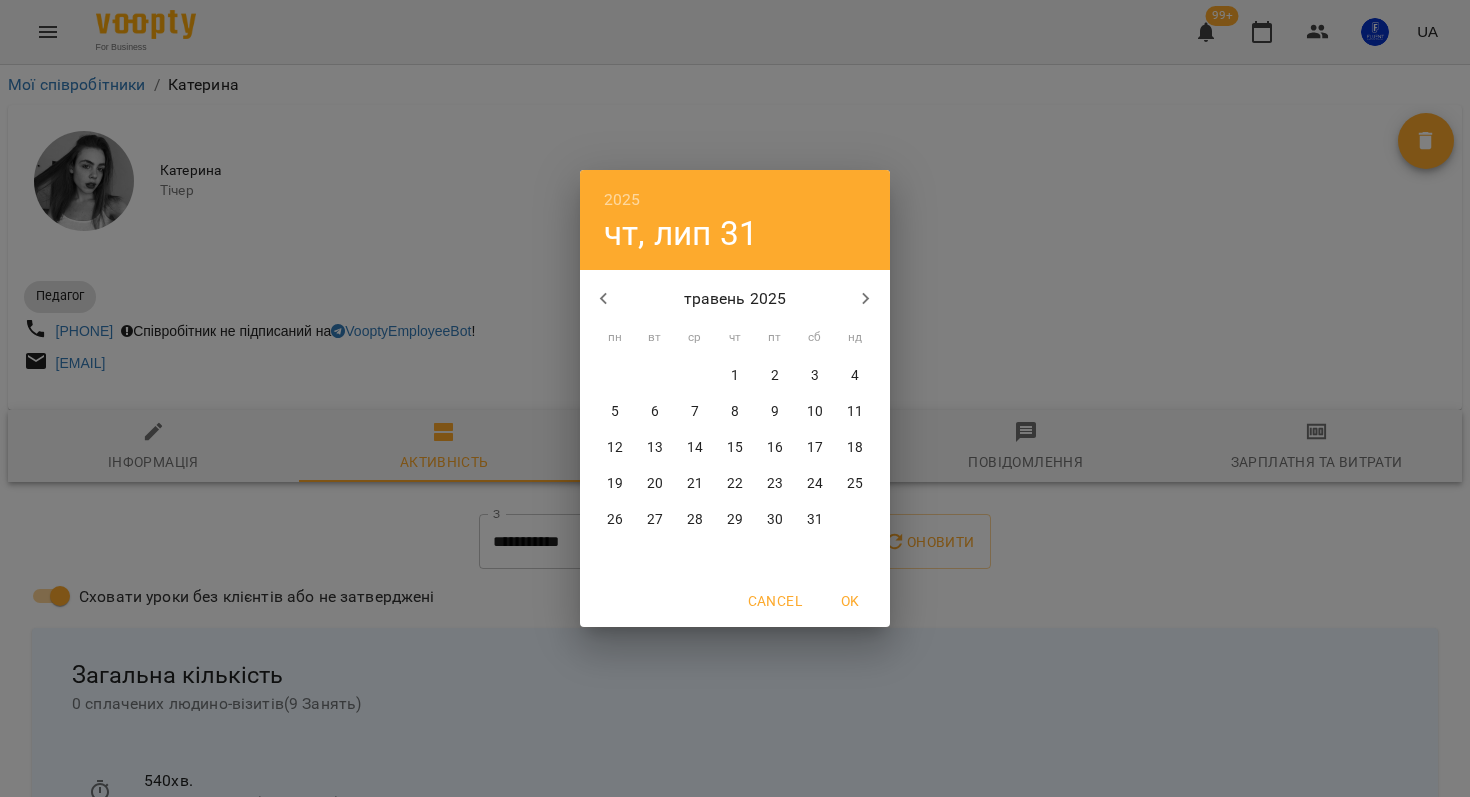 click 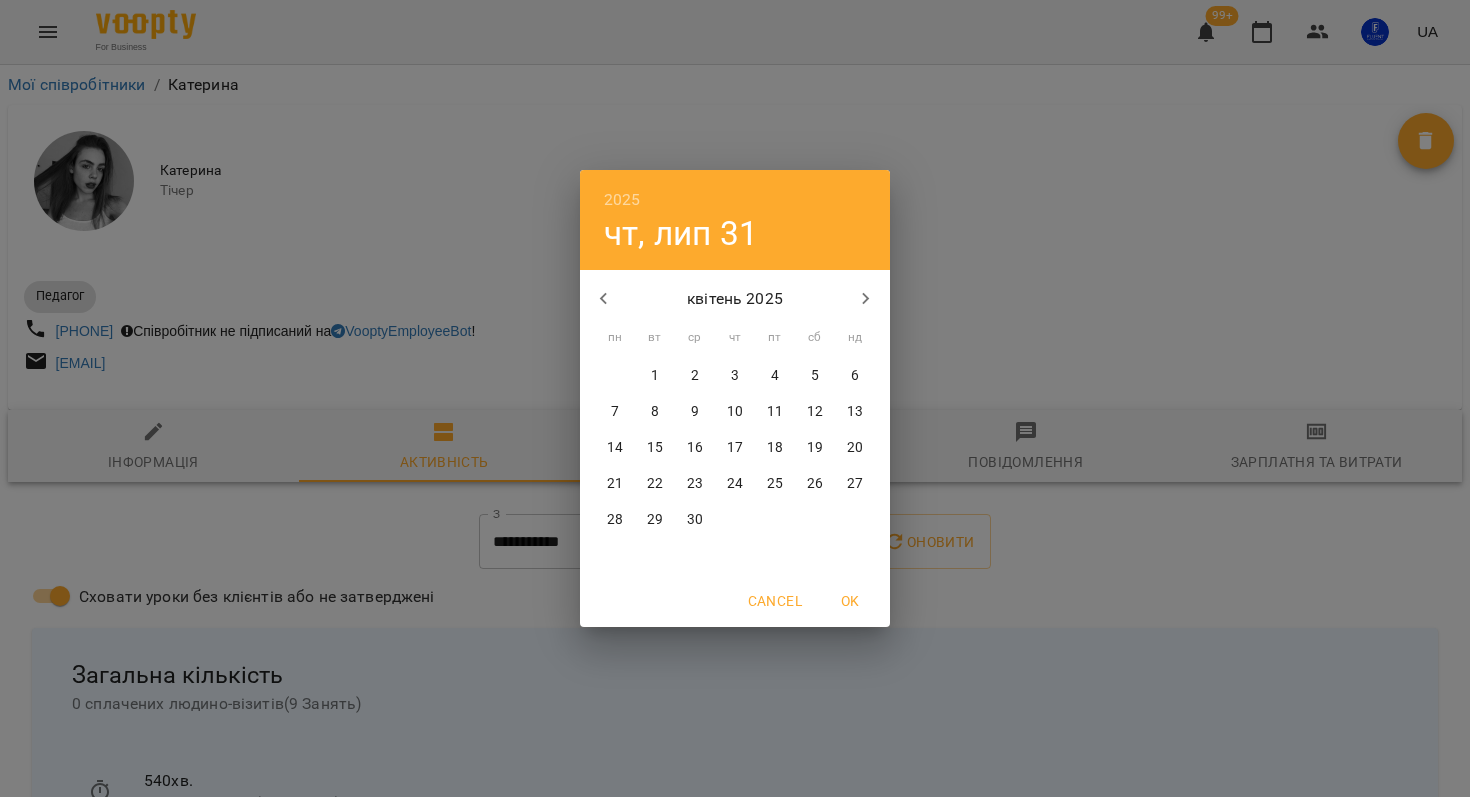 click 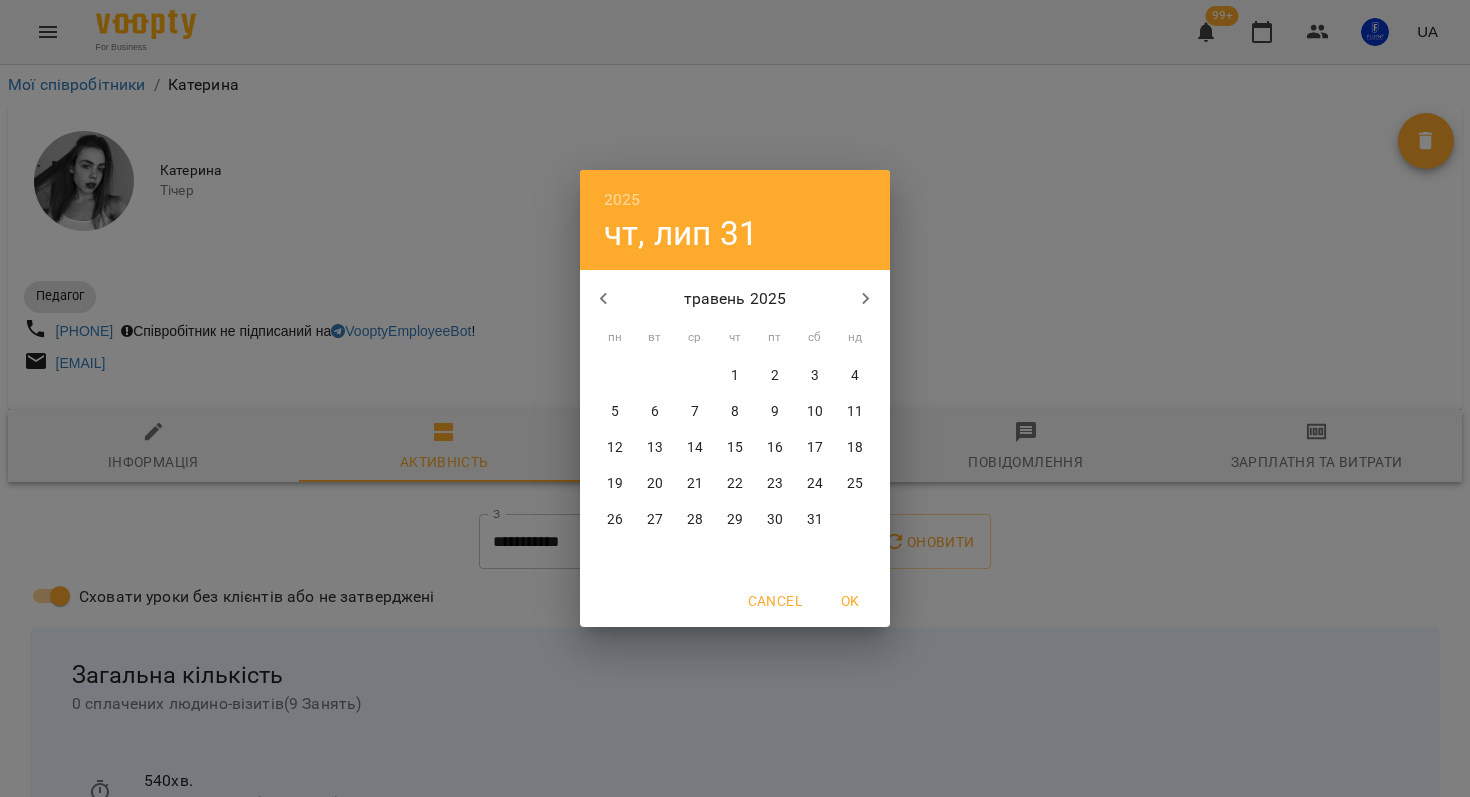 click on "4" at bounding box center (855, 376) 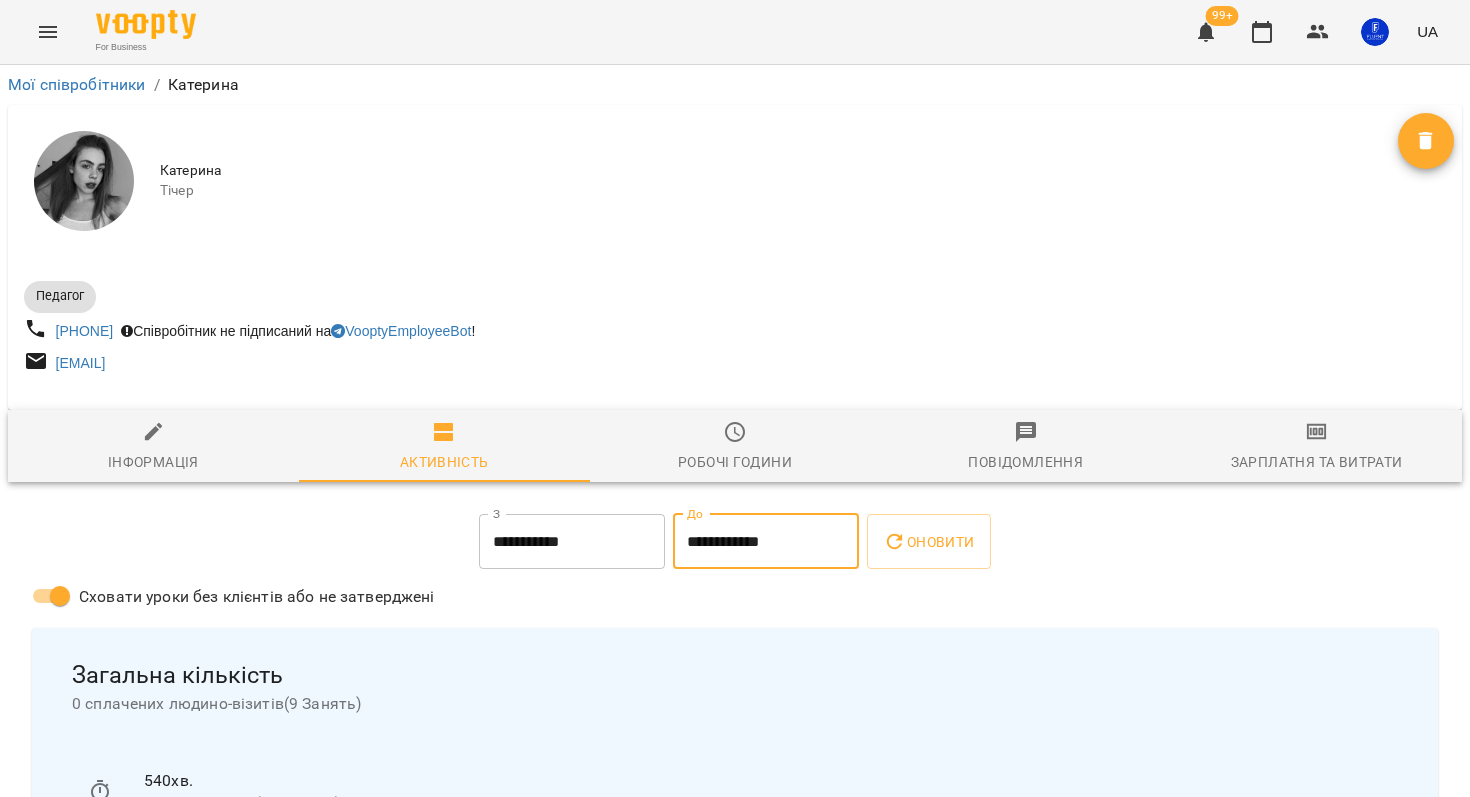 click on "Педагог   [PHONE] Співробітник не підписаний на  VooptyEmployeeBot ! [EMAIL]" at bounding box center (735, 325) 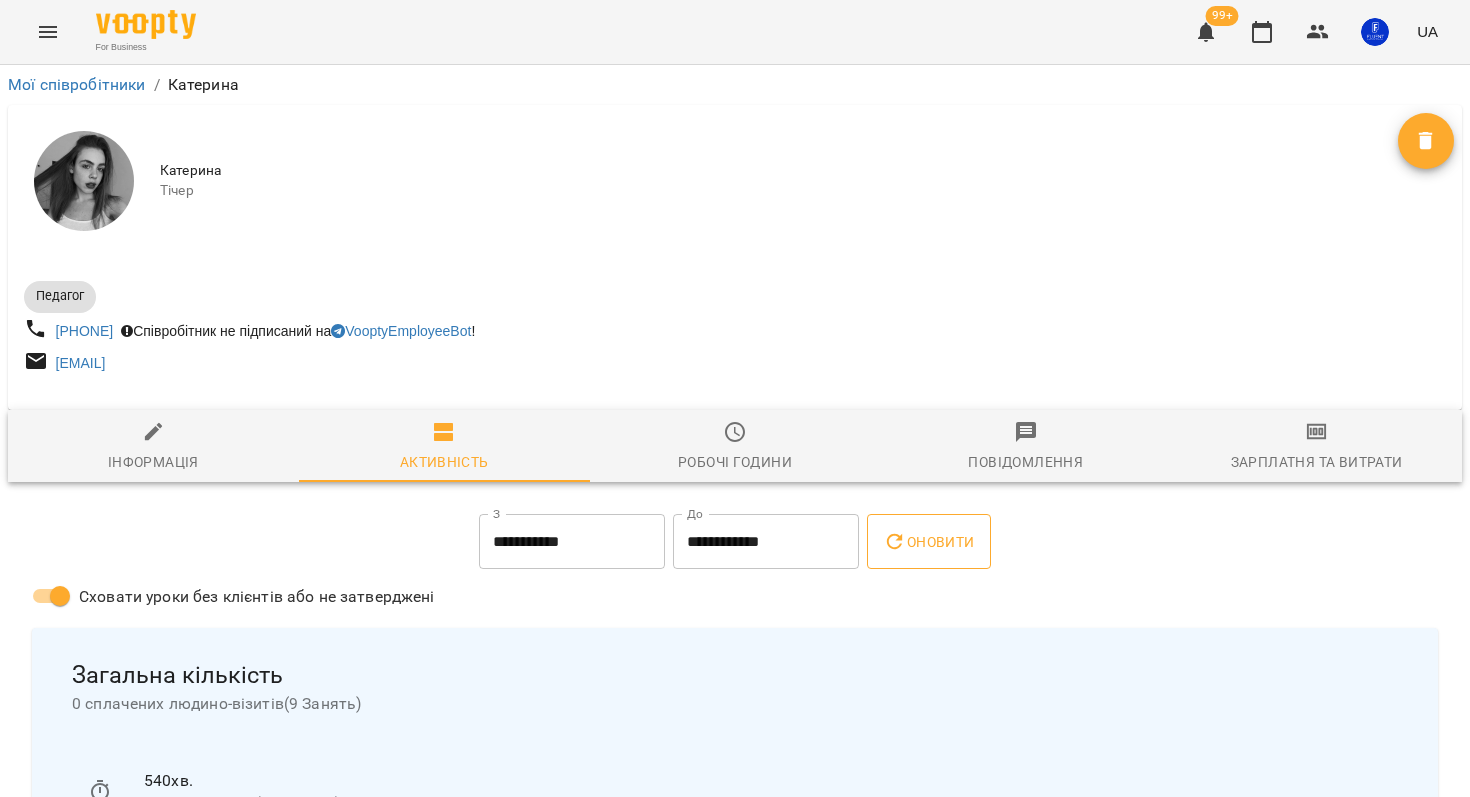 click on "Оновити" at bounding box center [928, 542] 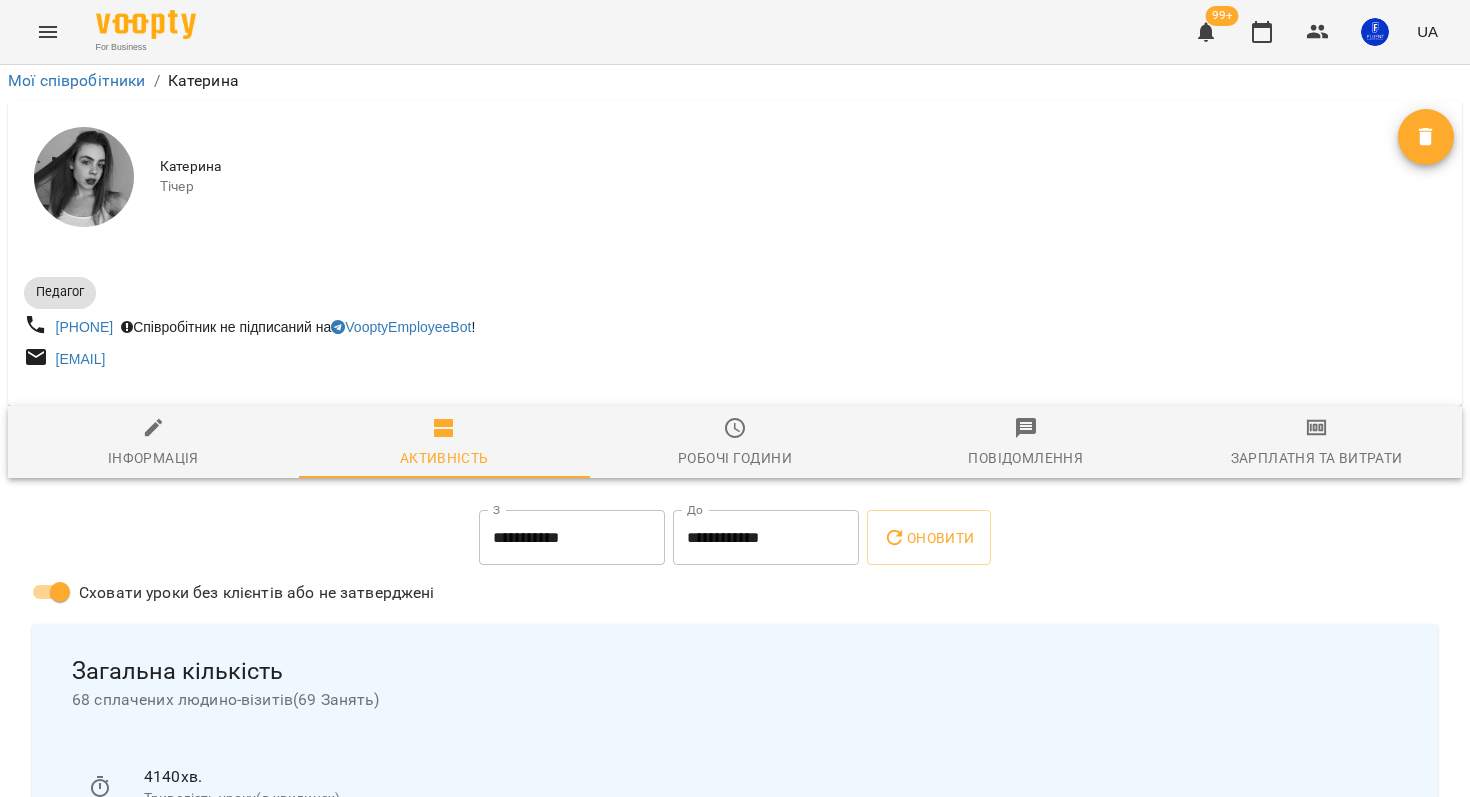 scroll, scrollTop: 0, scrollLeft: 0, axis: both 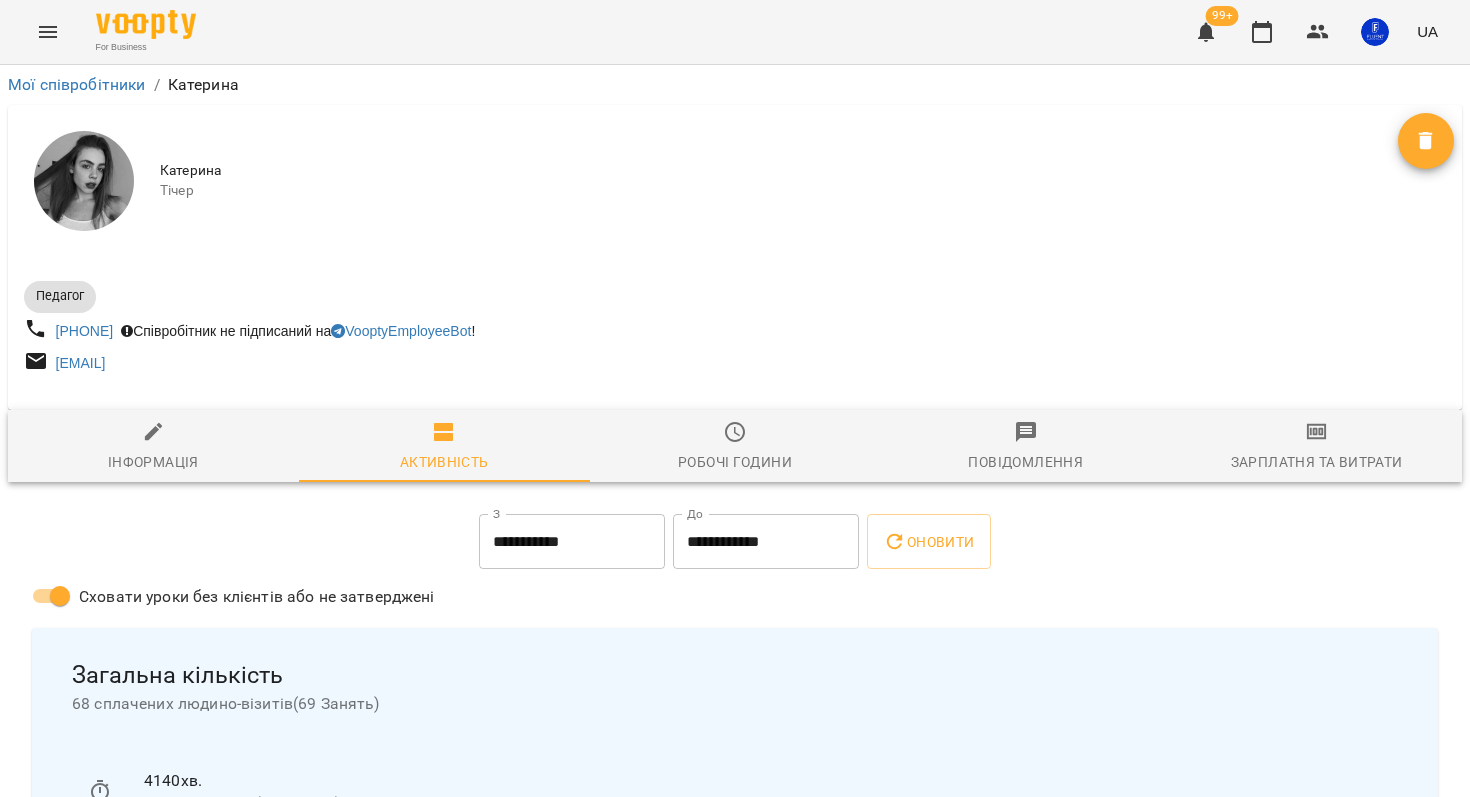 click on "Сховати уроки без клієнтів або не затверджені" at bounding box center (735, 598) 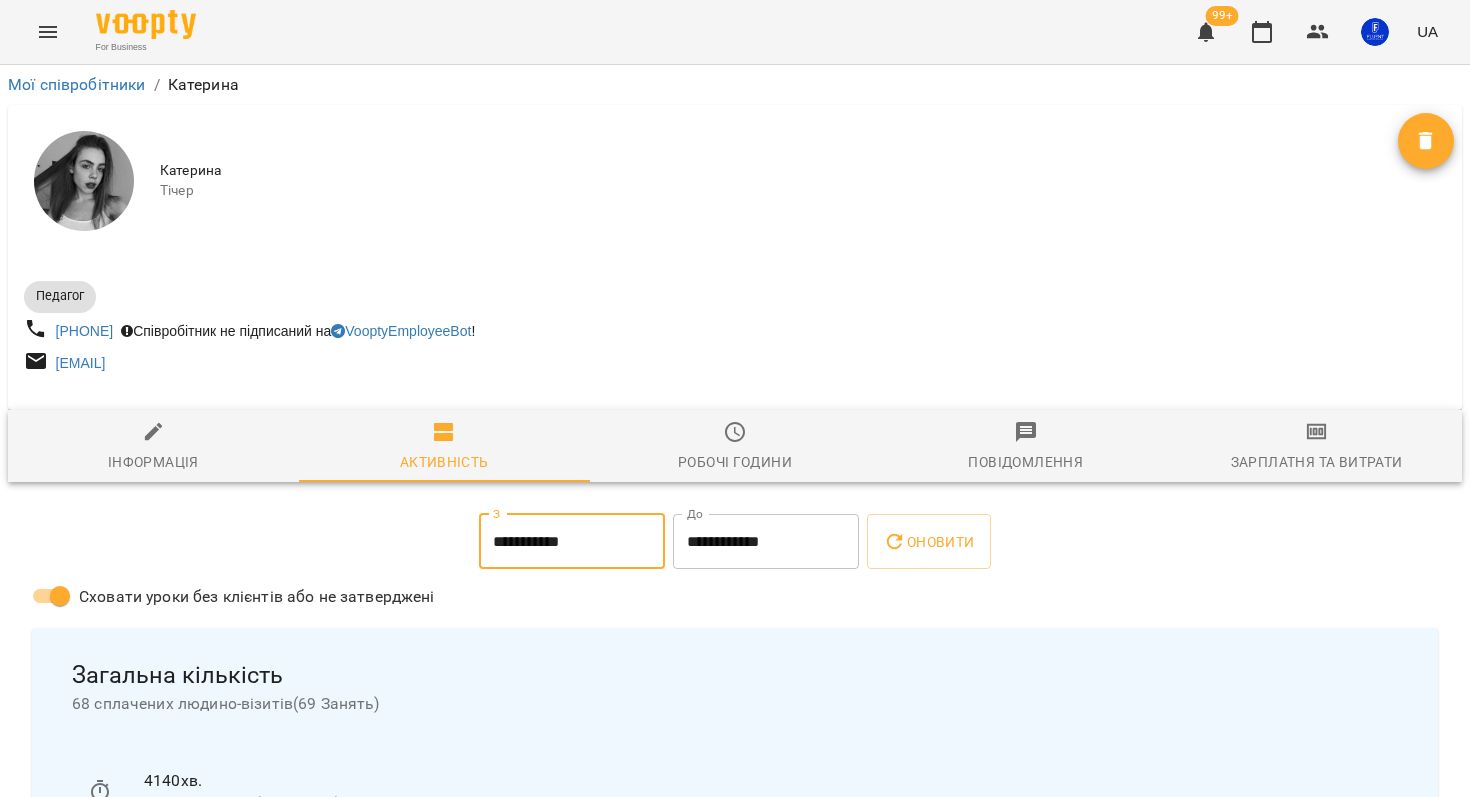 click on "**********" at bounding box center (572, 542) 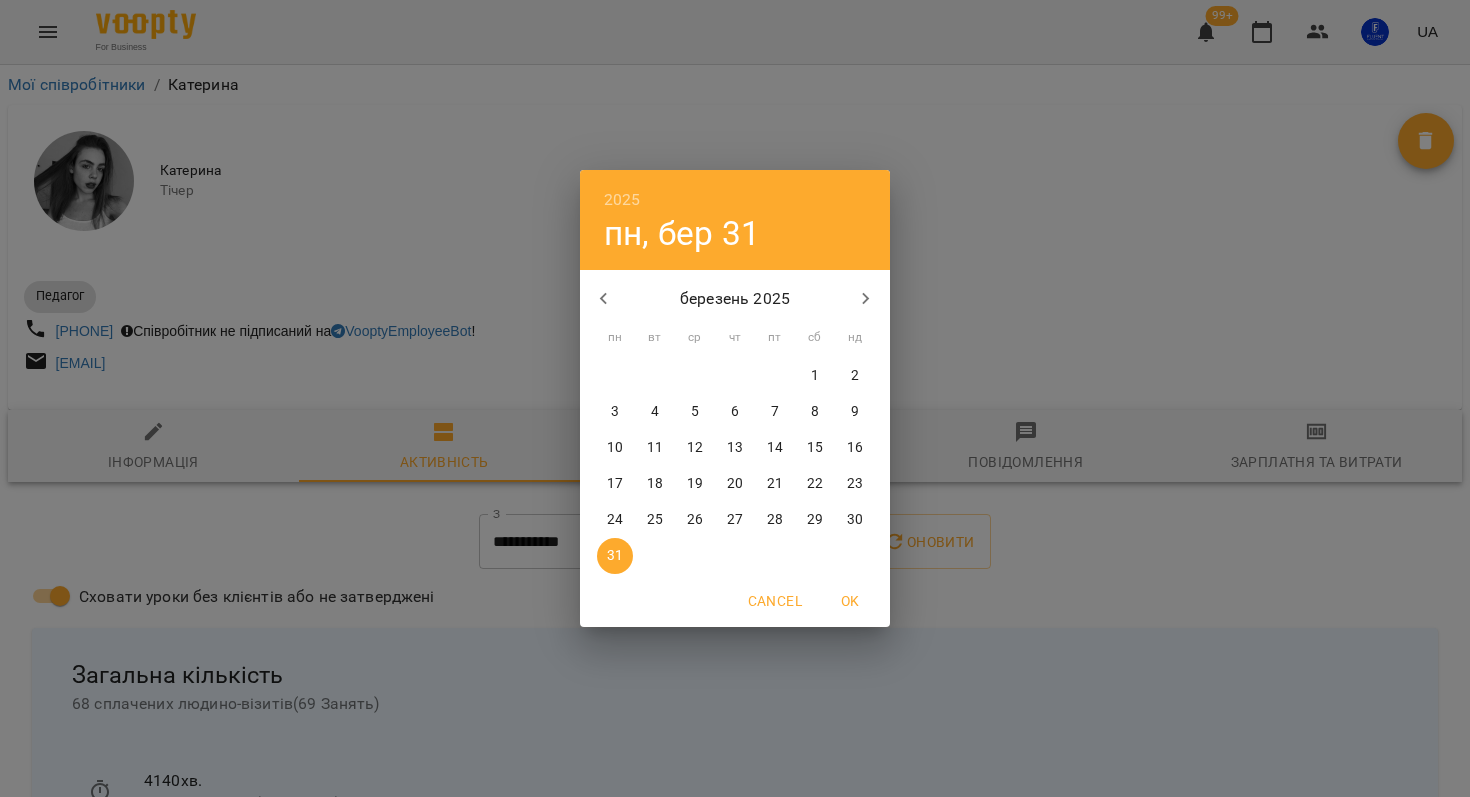 click 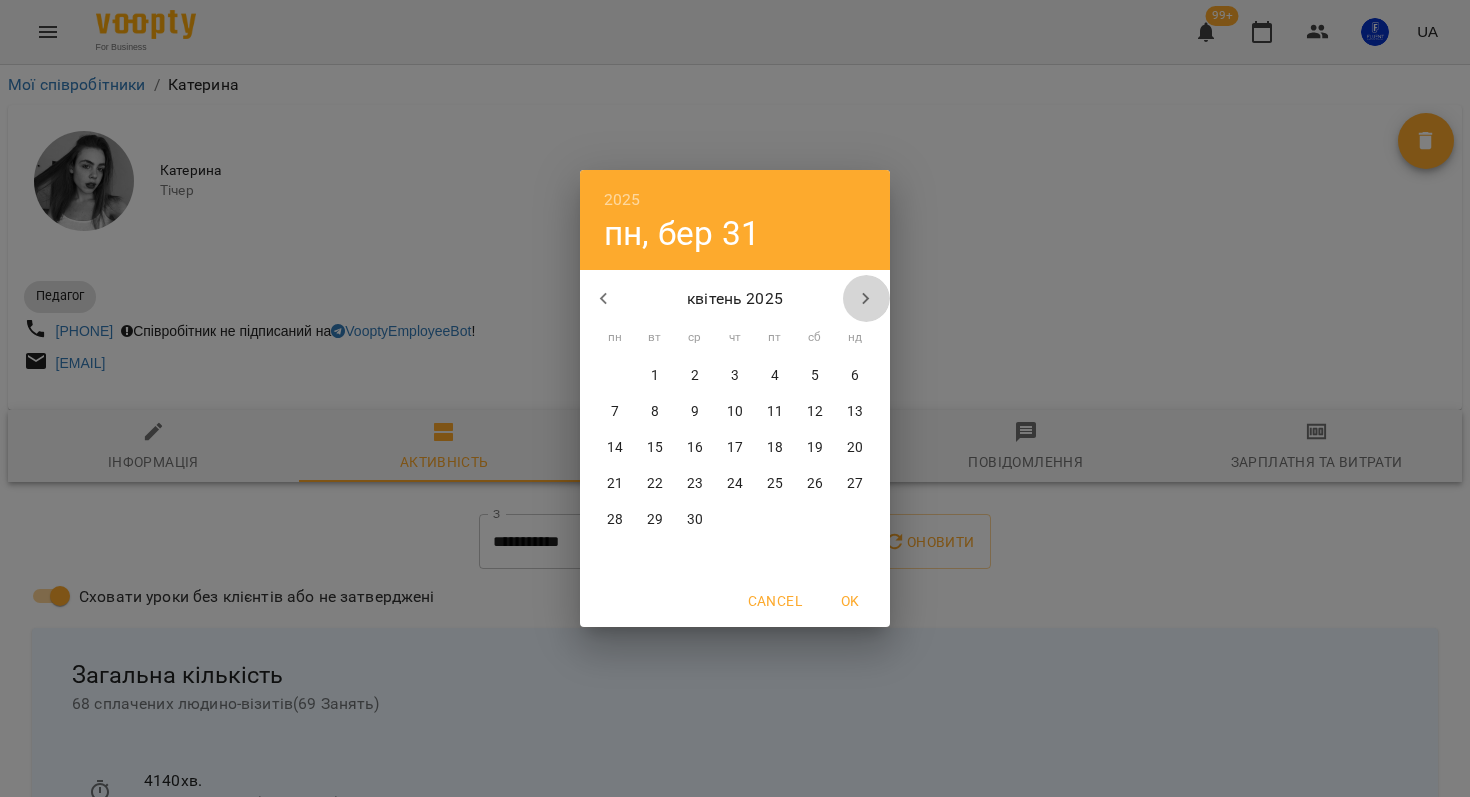 click 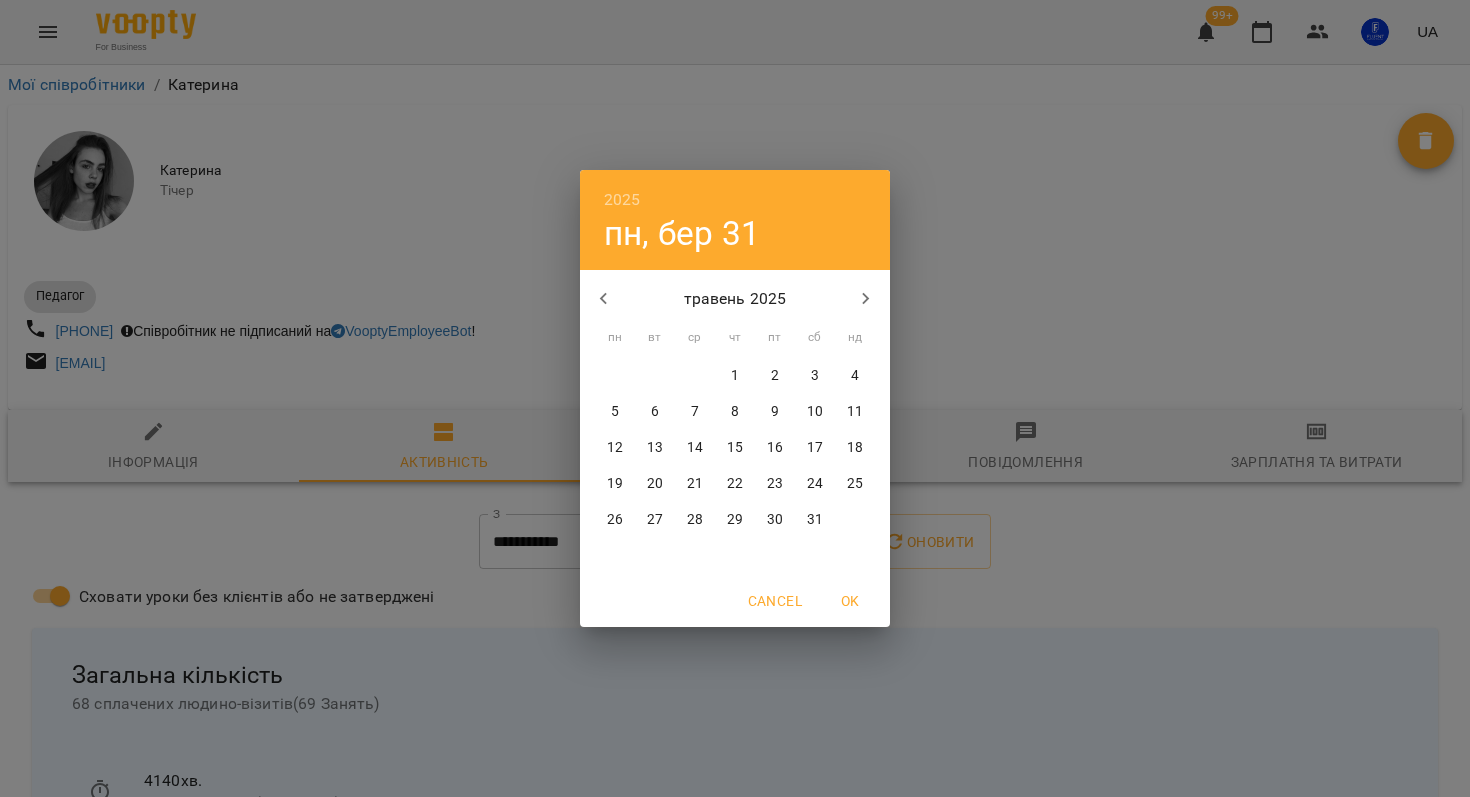 click on "5" at bounding box center [615, 412] 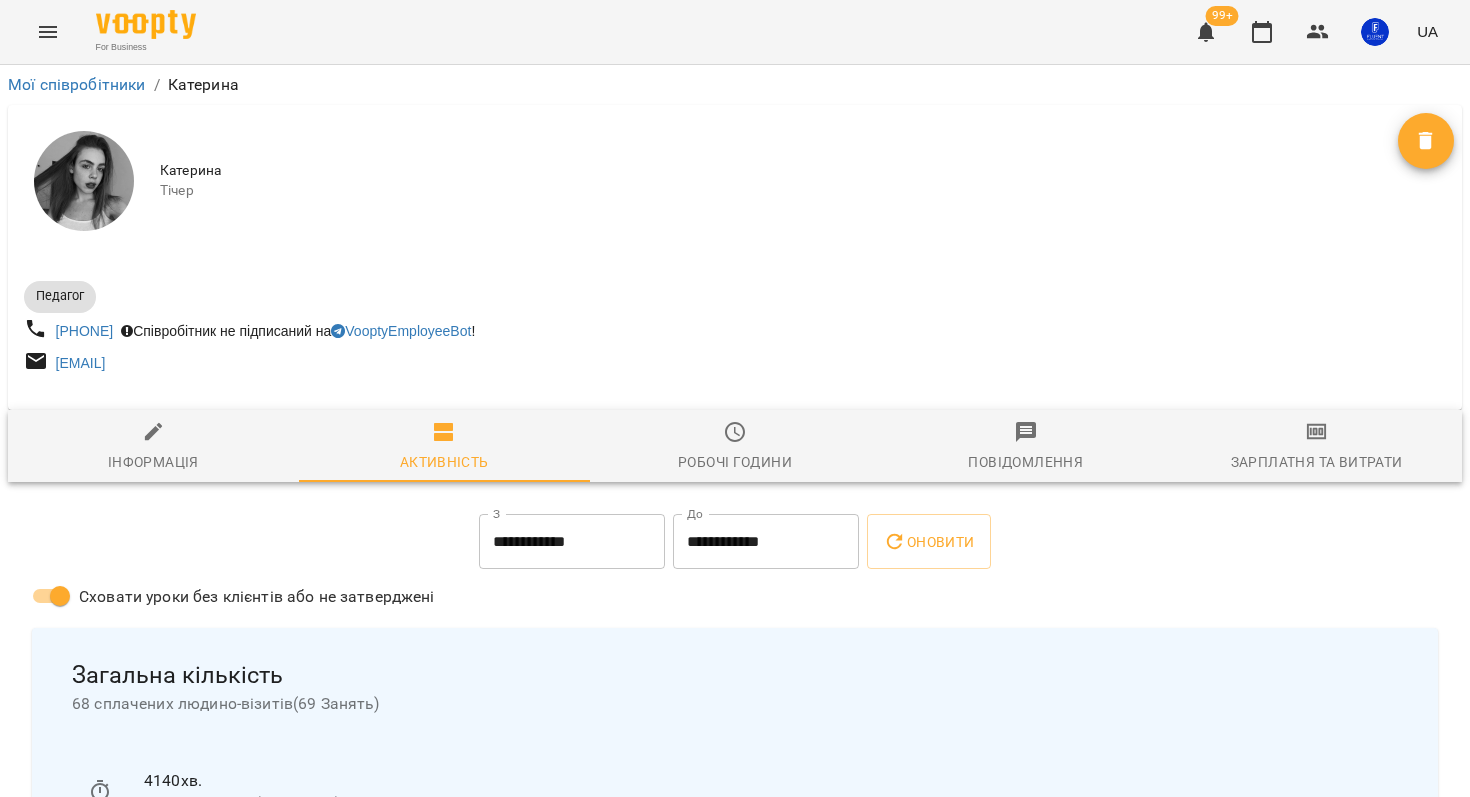 click on "Сховати уроки без клієнтів або не затверджені" at bounding box center [735, 598] 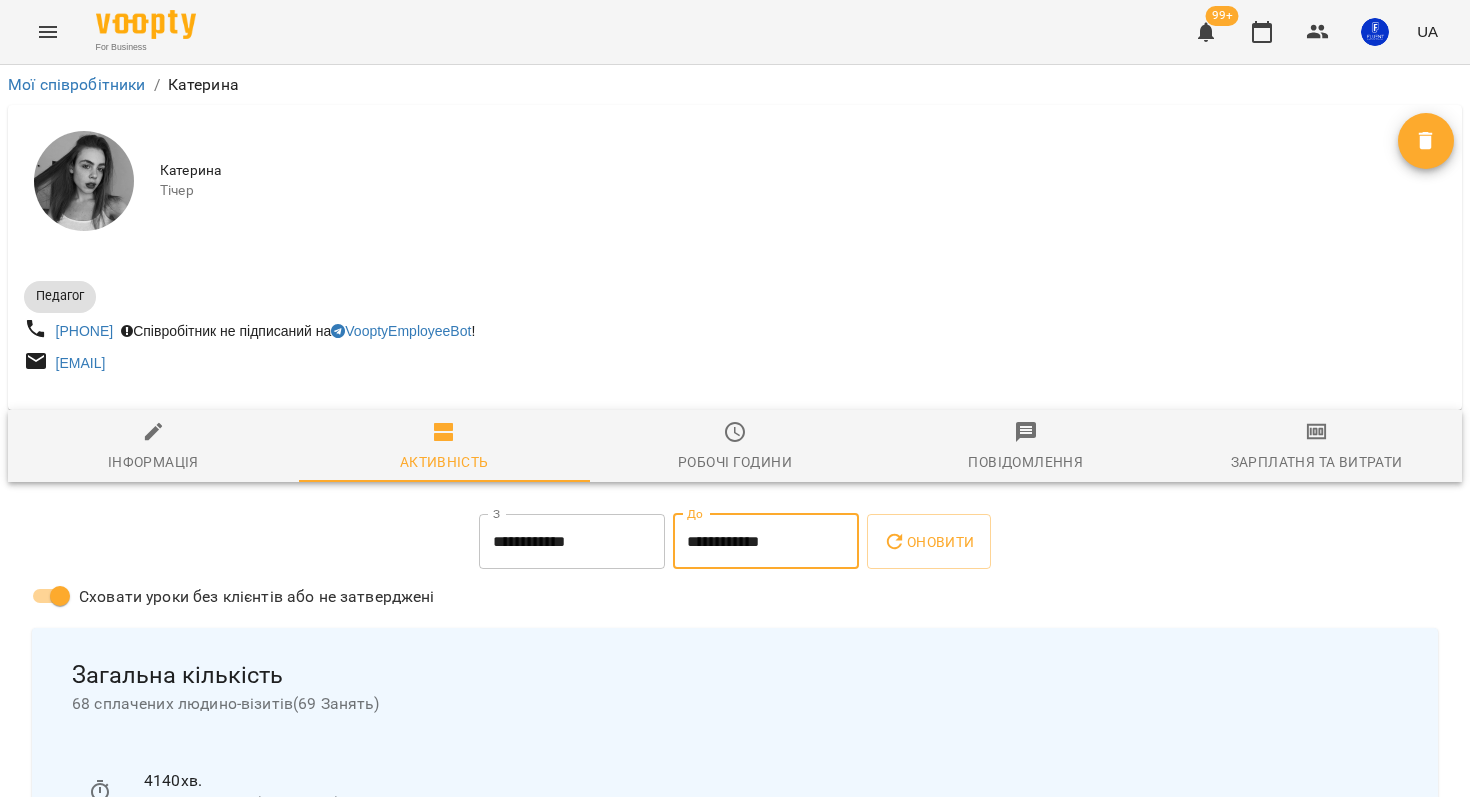 click on "**********" at bounding box center (766, 542) 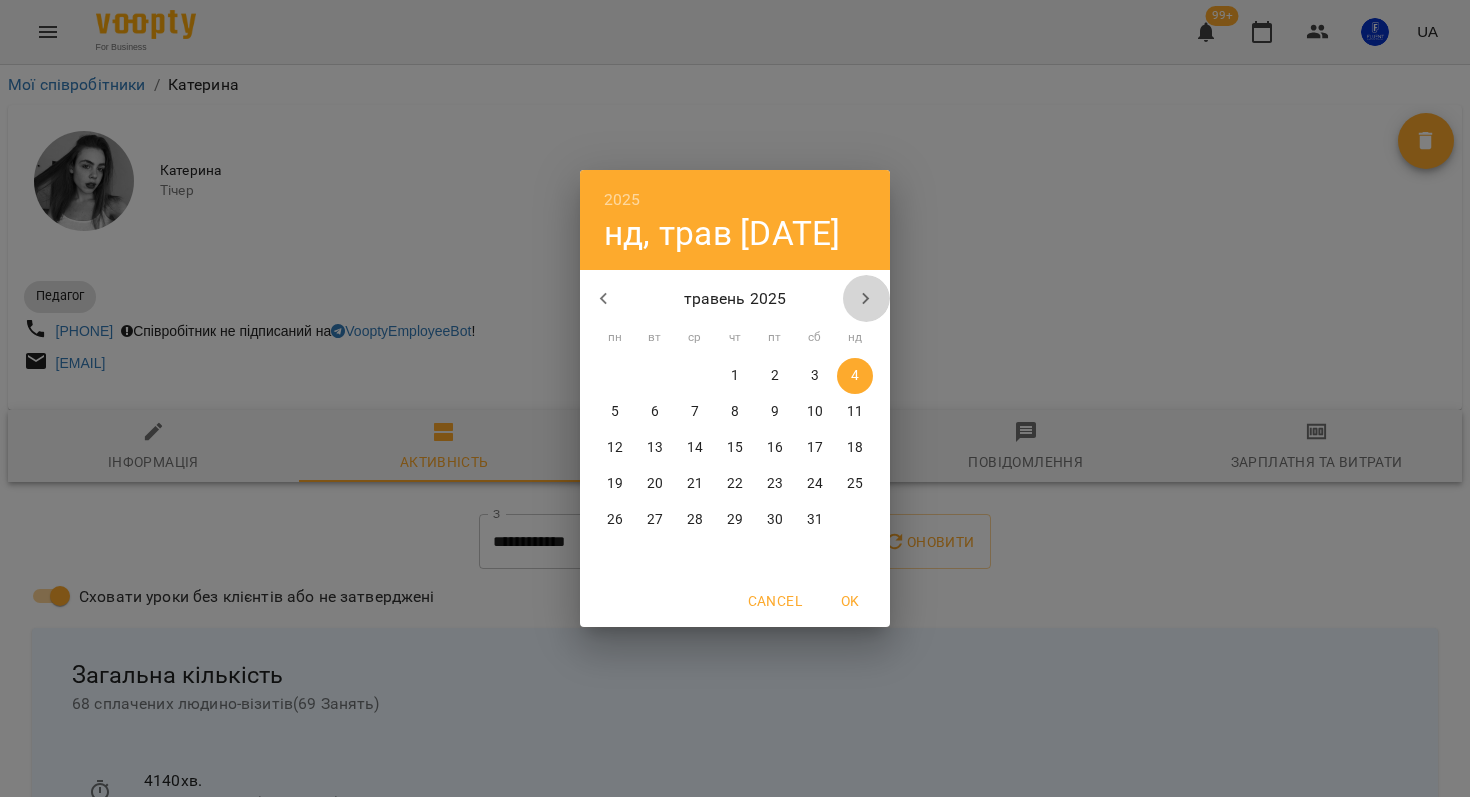 click at bounding box center [866, 299] 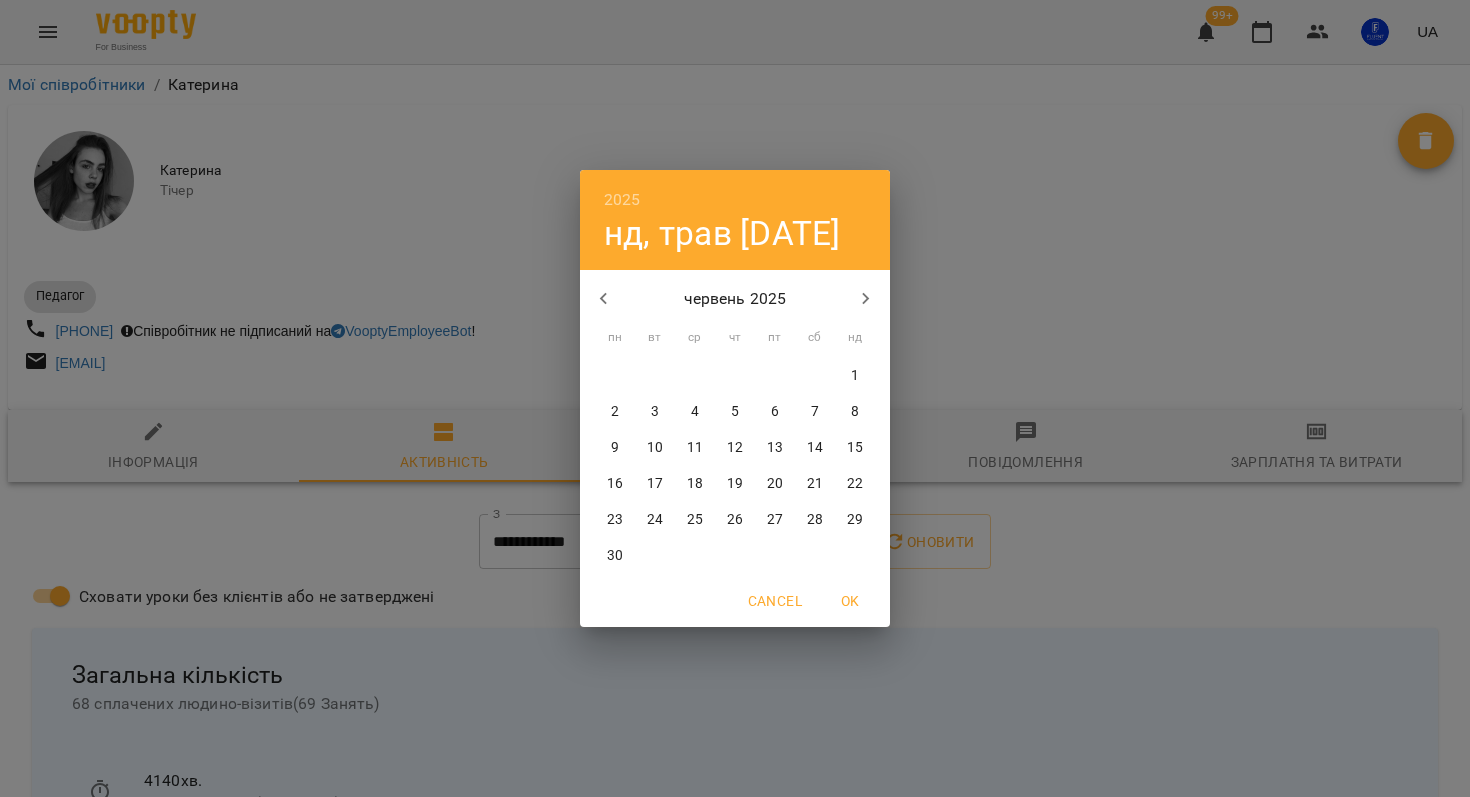 click 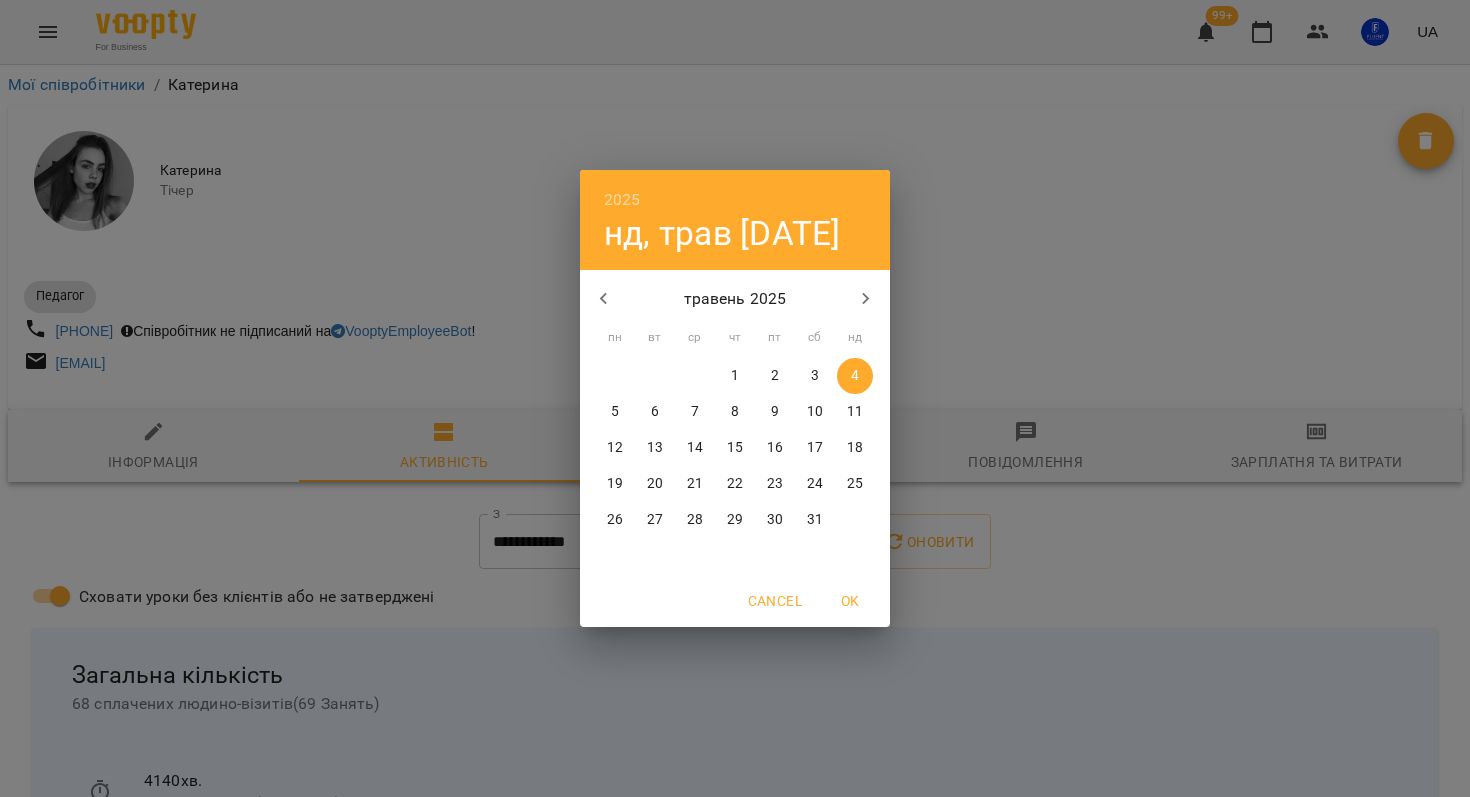 click 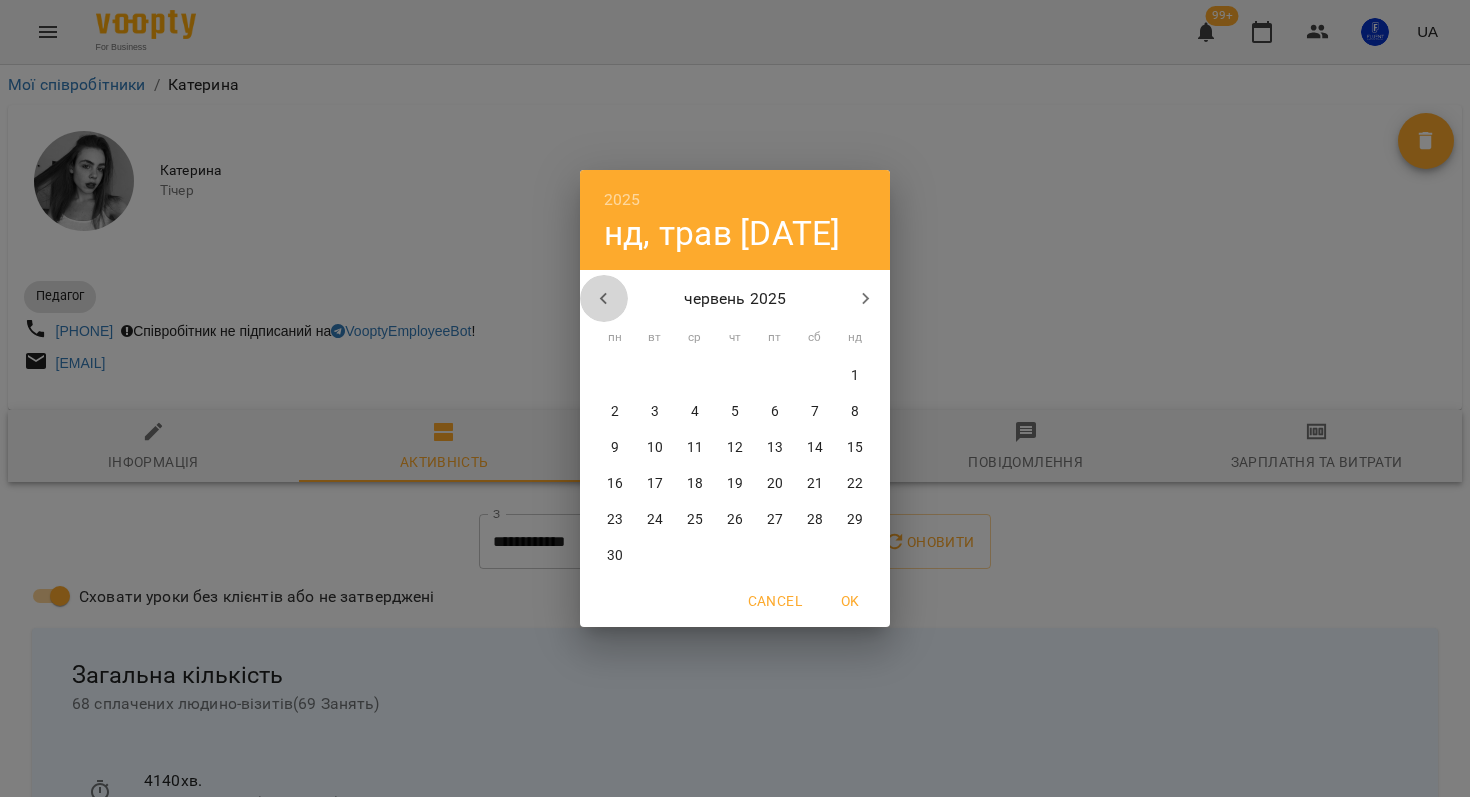 click 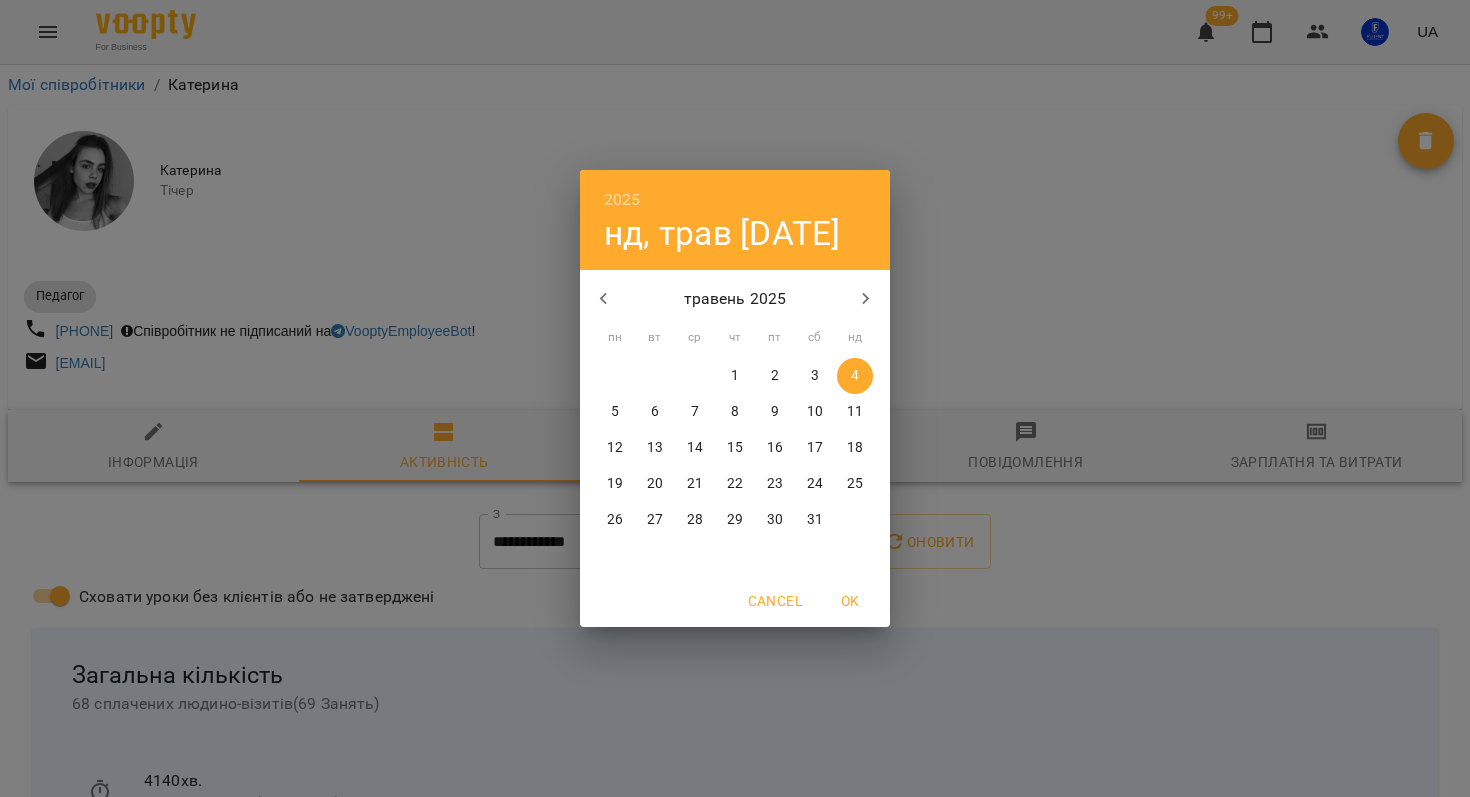 click on "5" at bounding box center [615, 412] 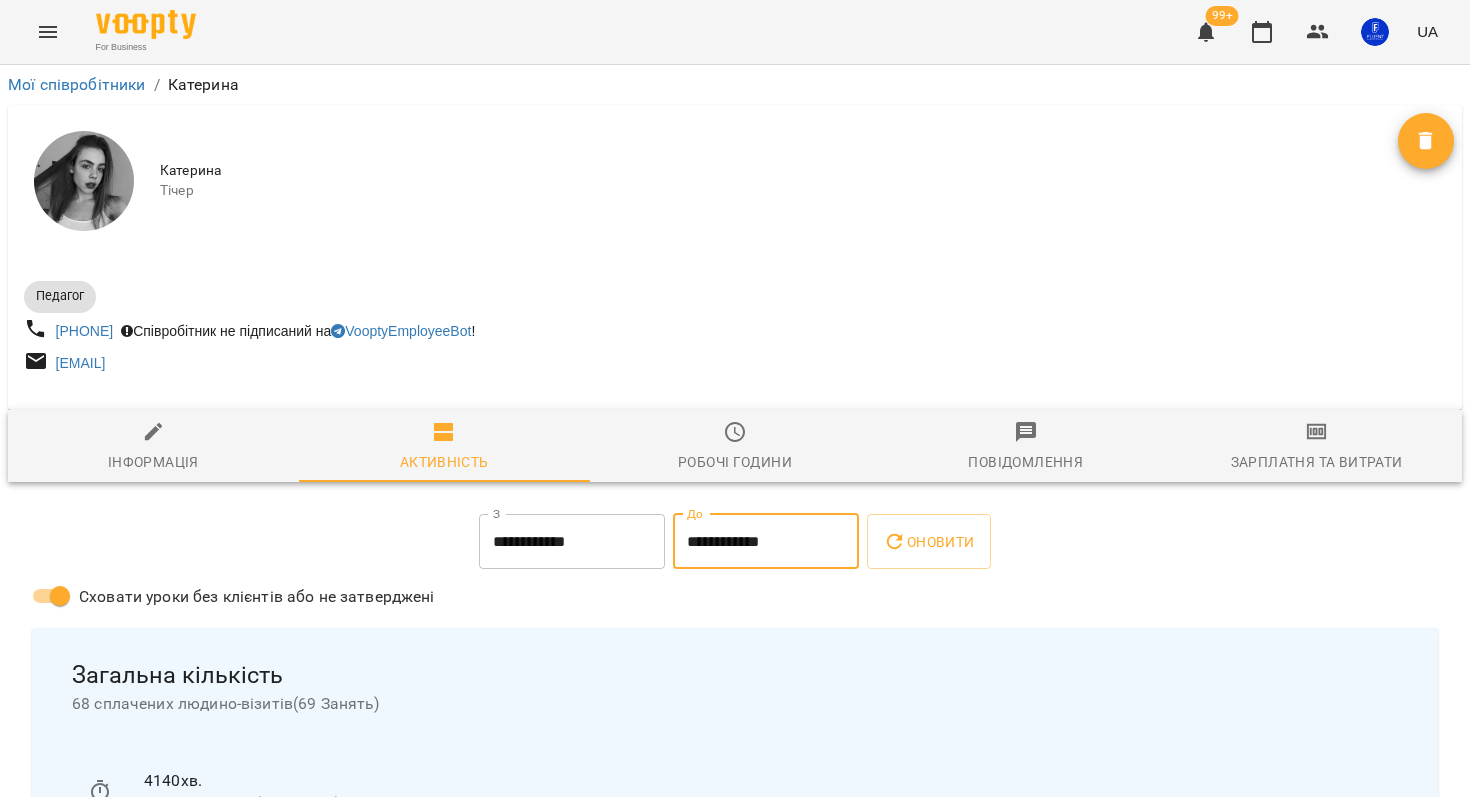 click on "**********" at bounding box center [766, 542] 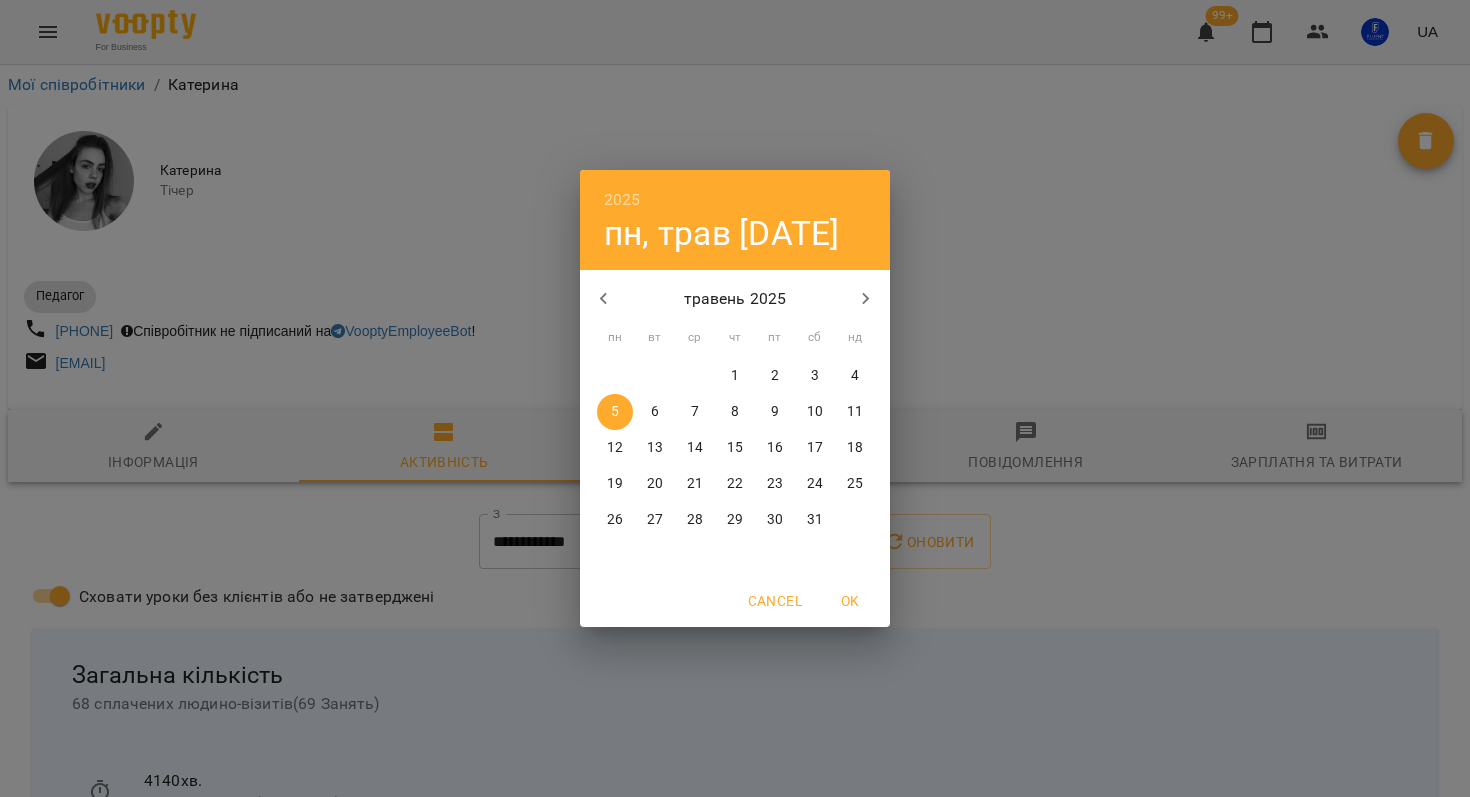 click 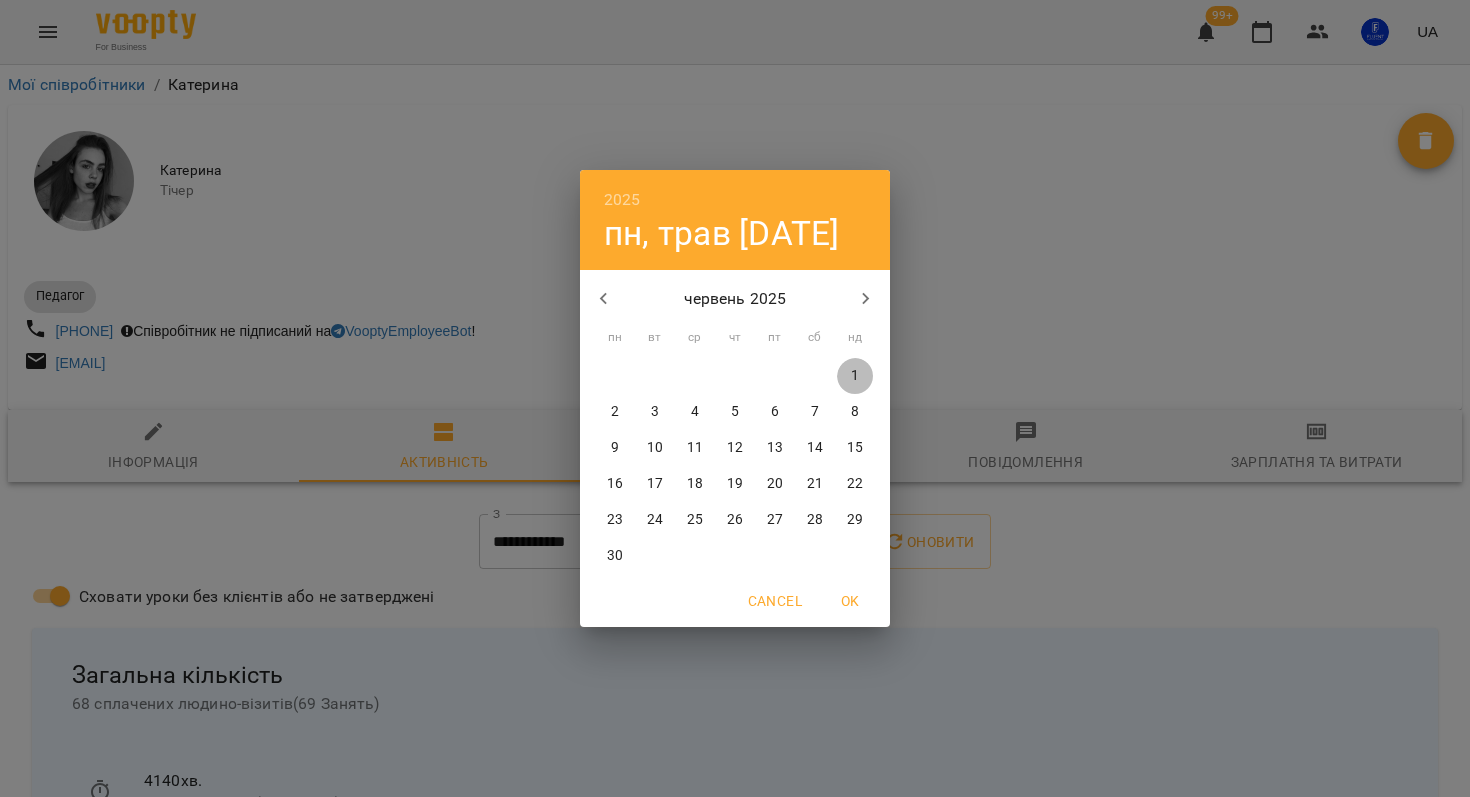 click on "1" at bounding box center (855, 376) 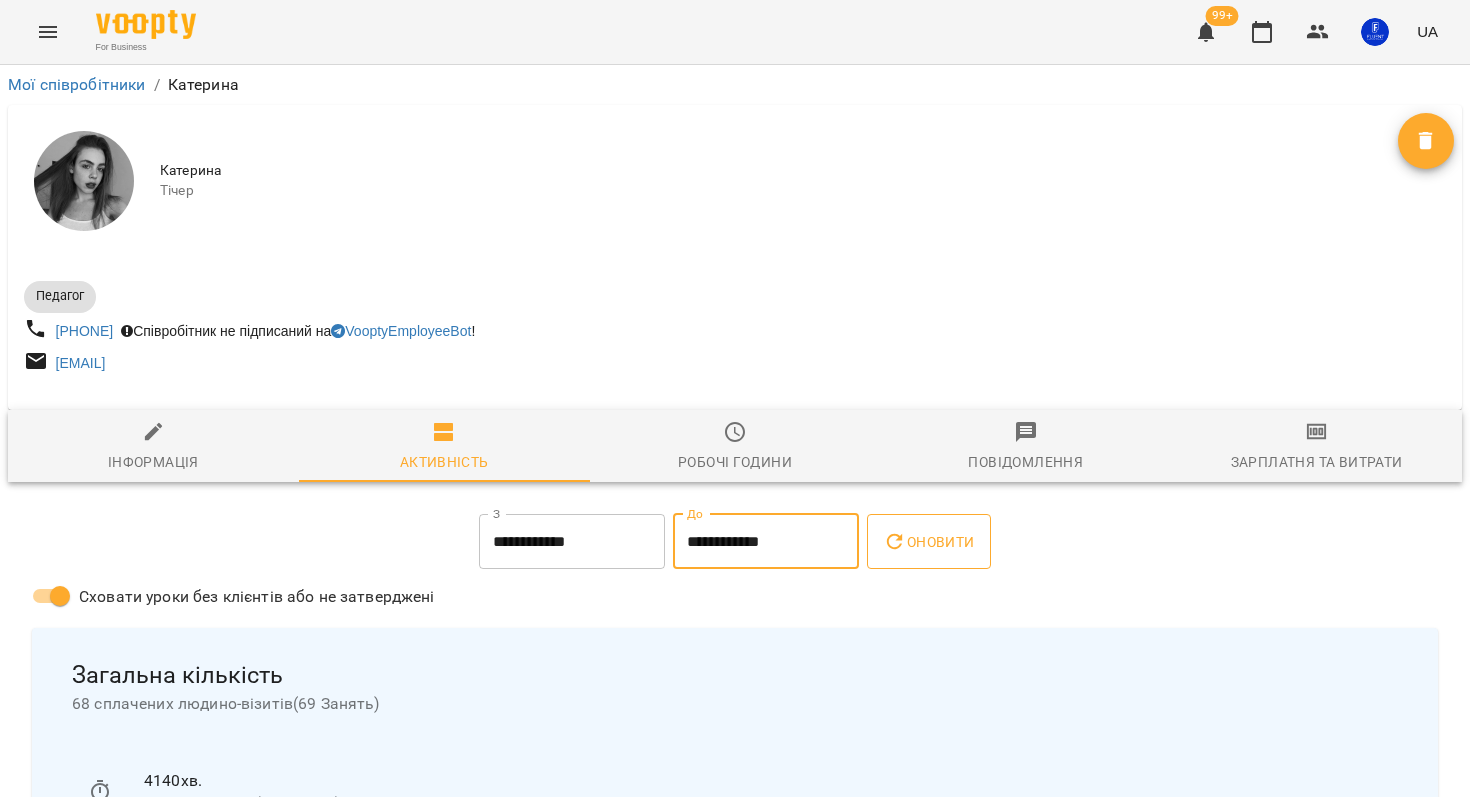 click 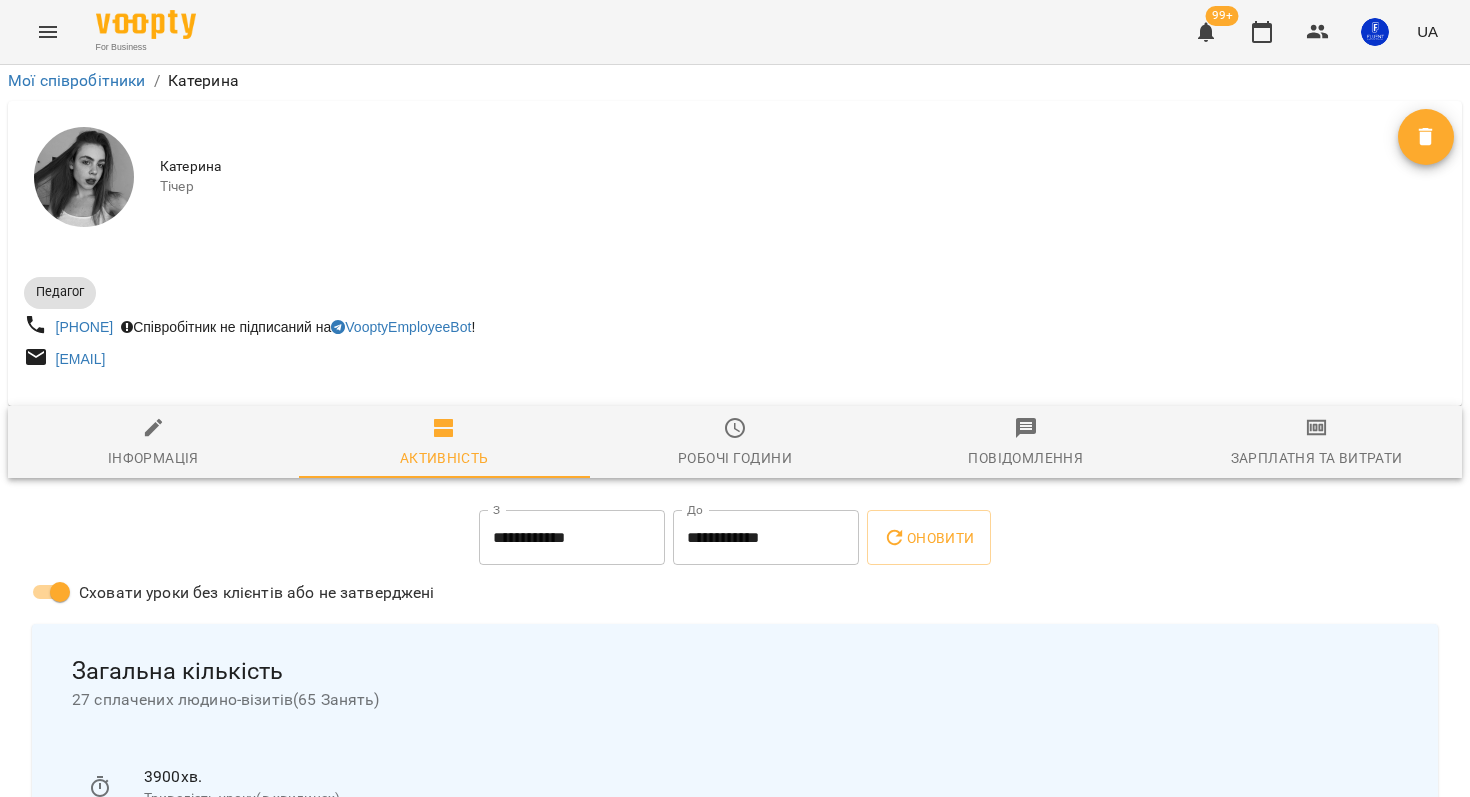 scroll, scrollTop: 0, scrollLeft: 0, axis: both 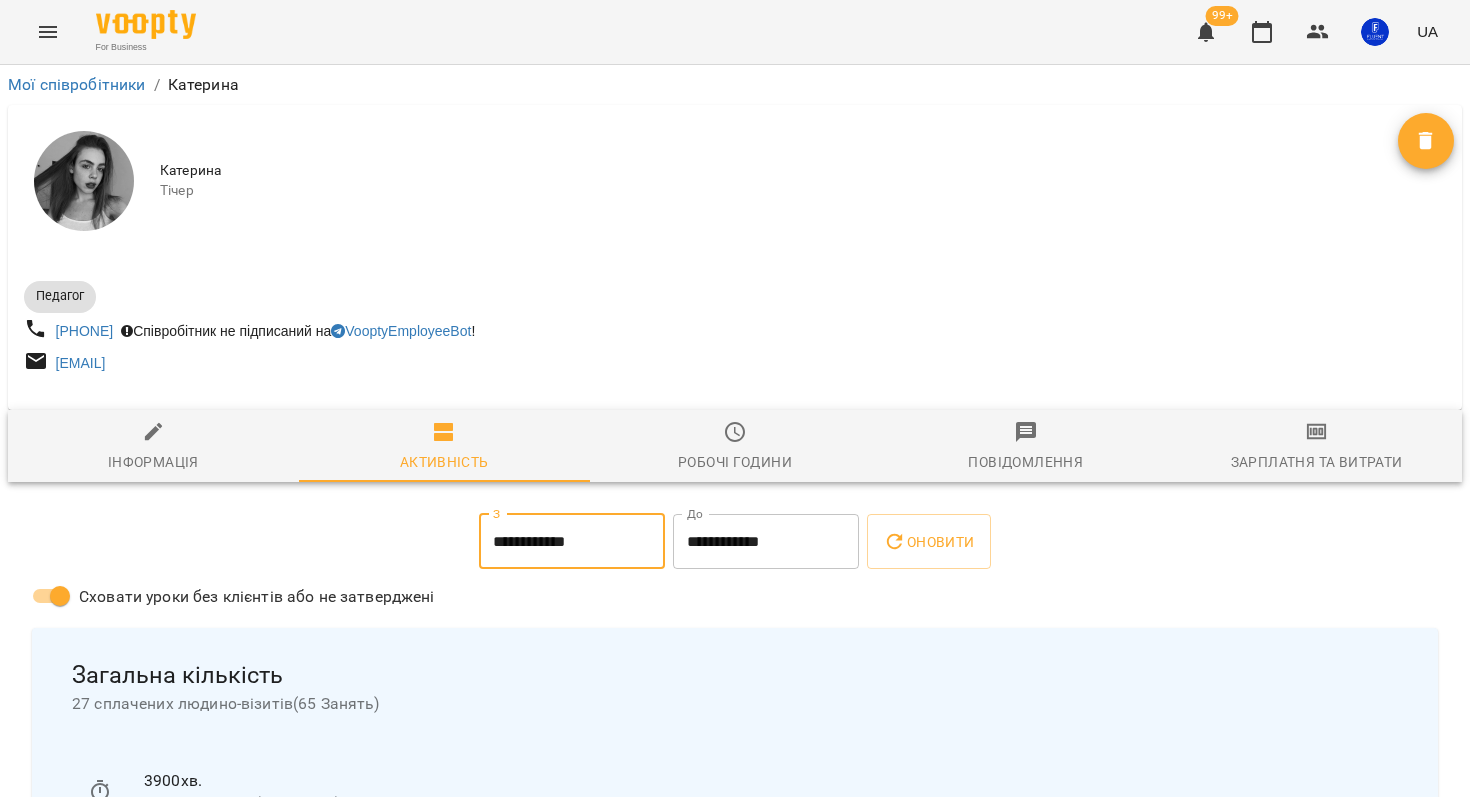 click on "**********" at bounding box center [572, 542] 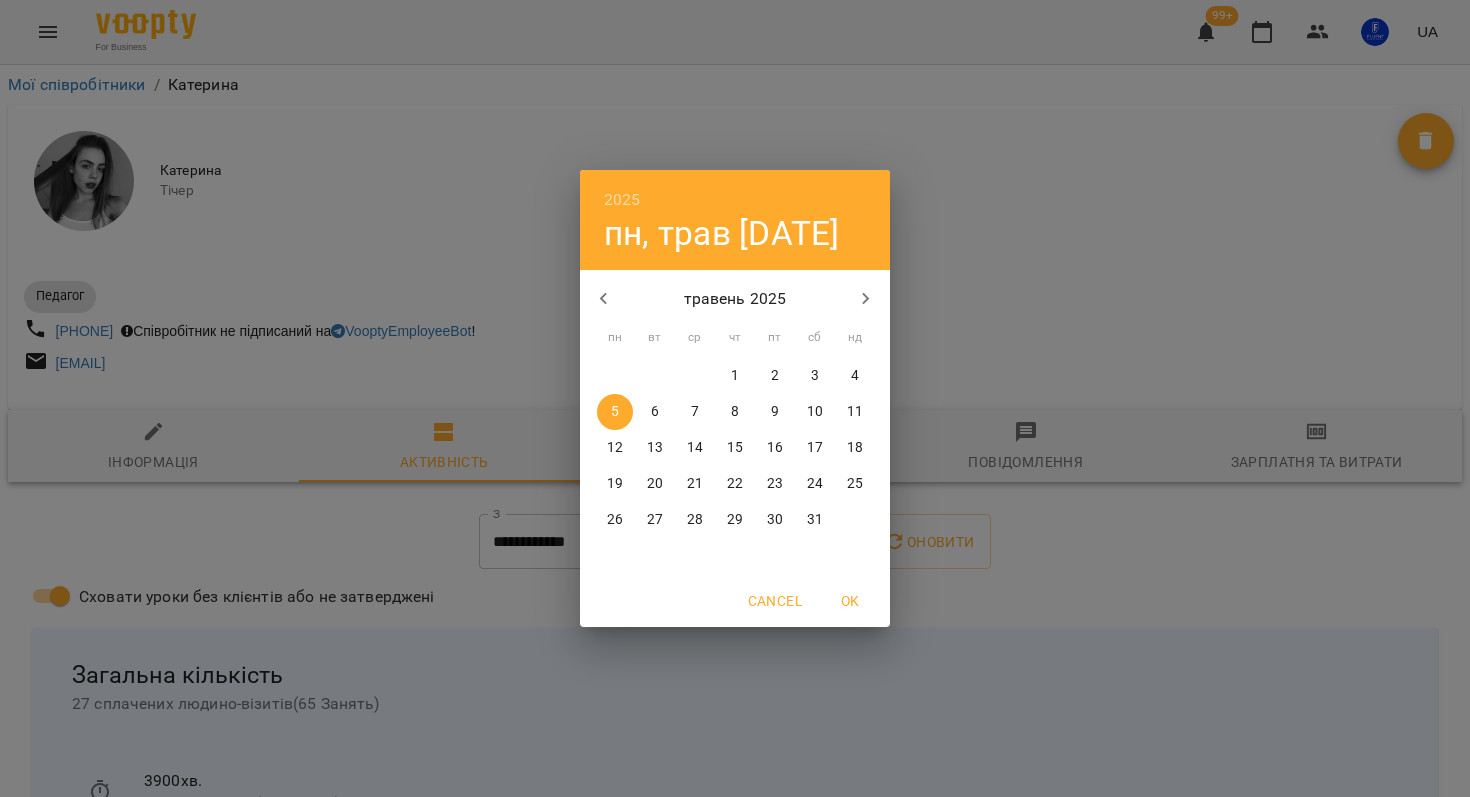 click 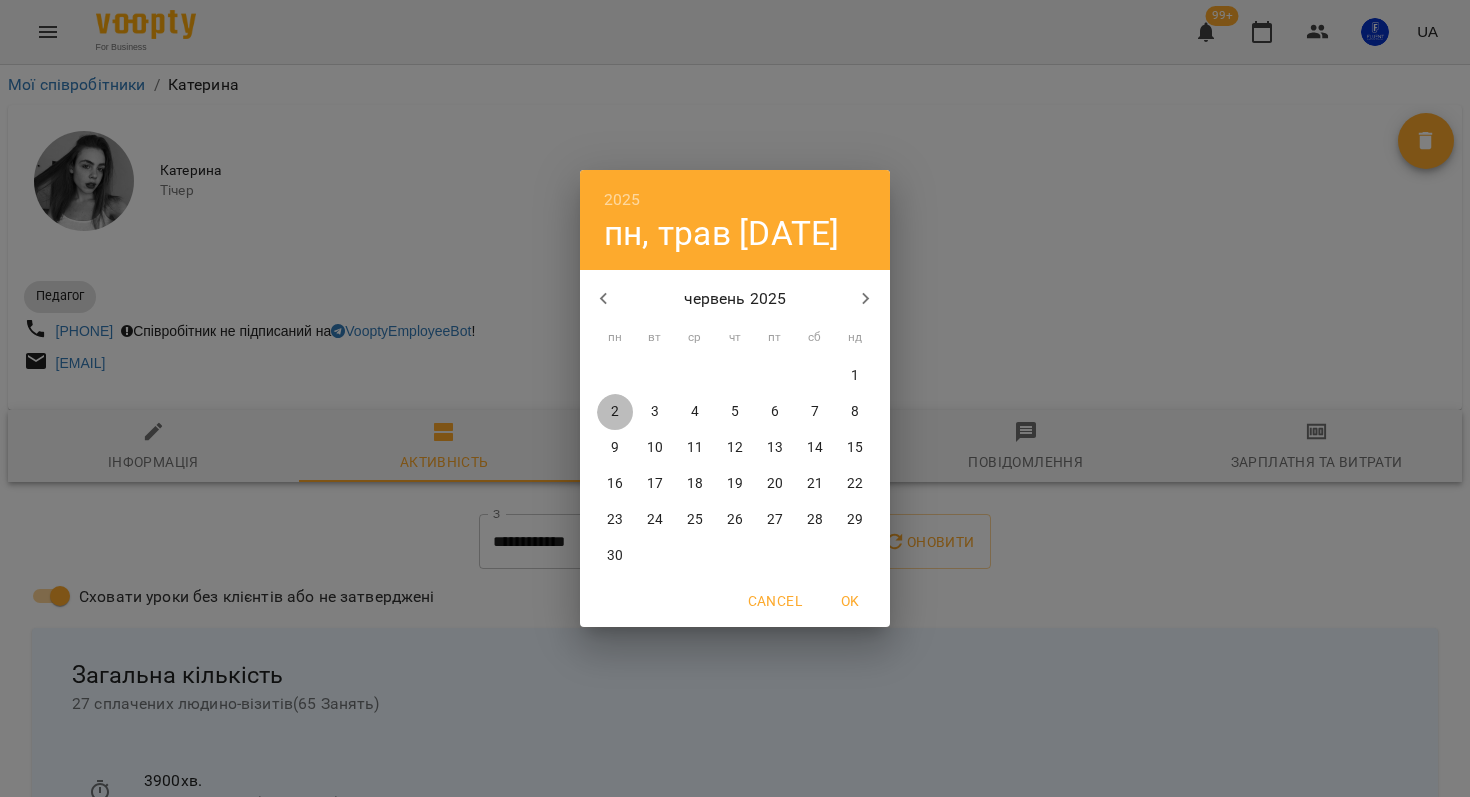 click on "2" at bounding box center [615, 412] 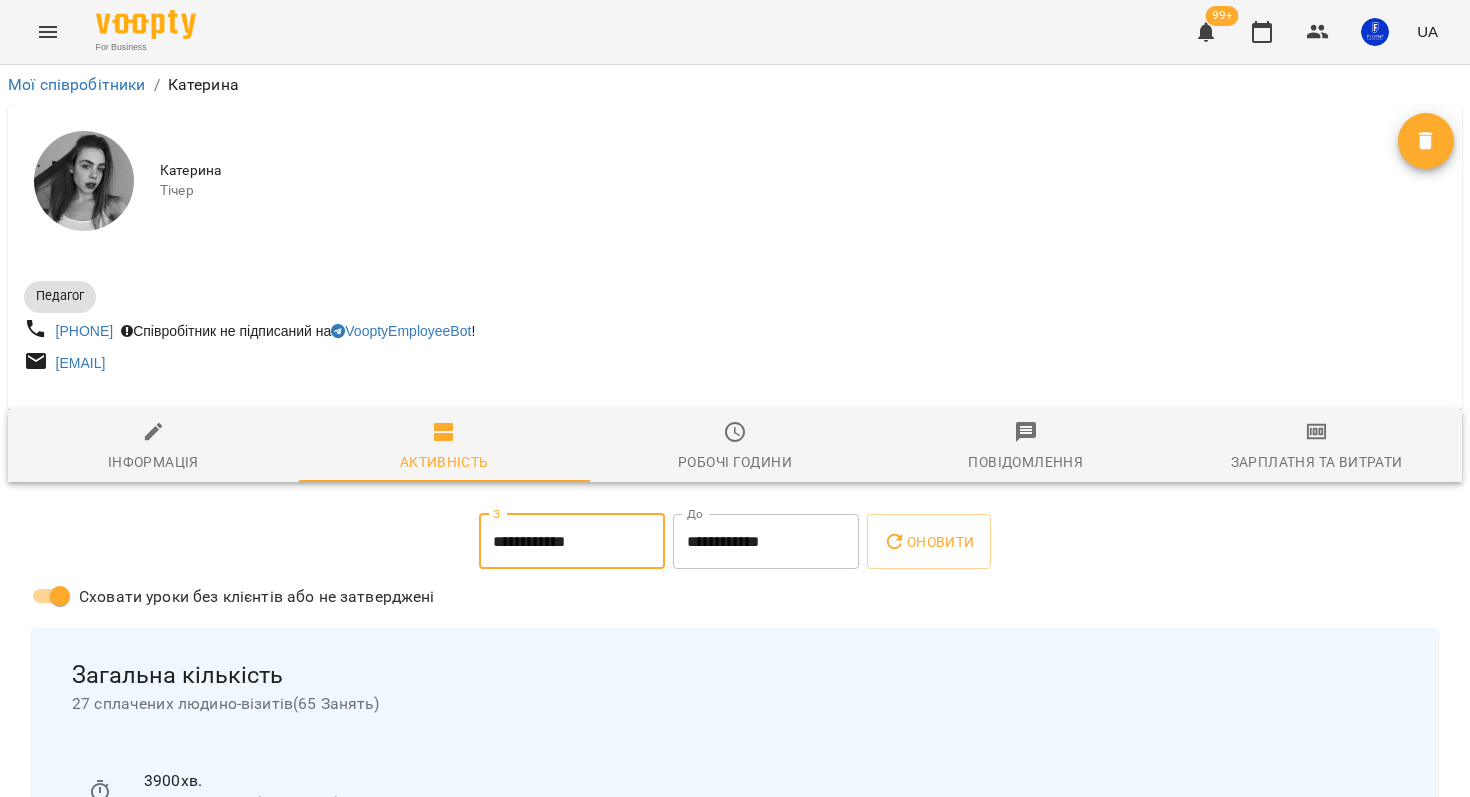 click on "**********" at bounding box center (766, 542) 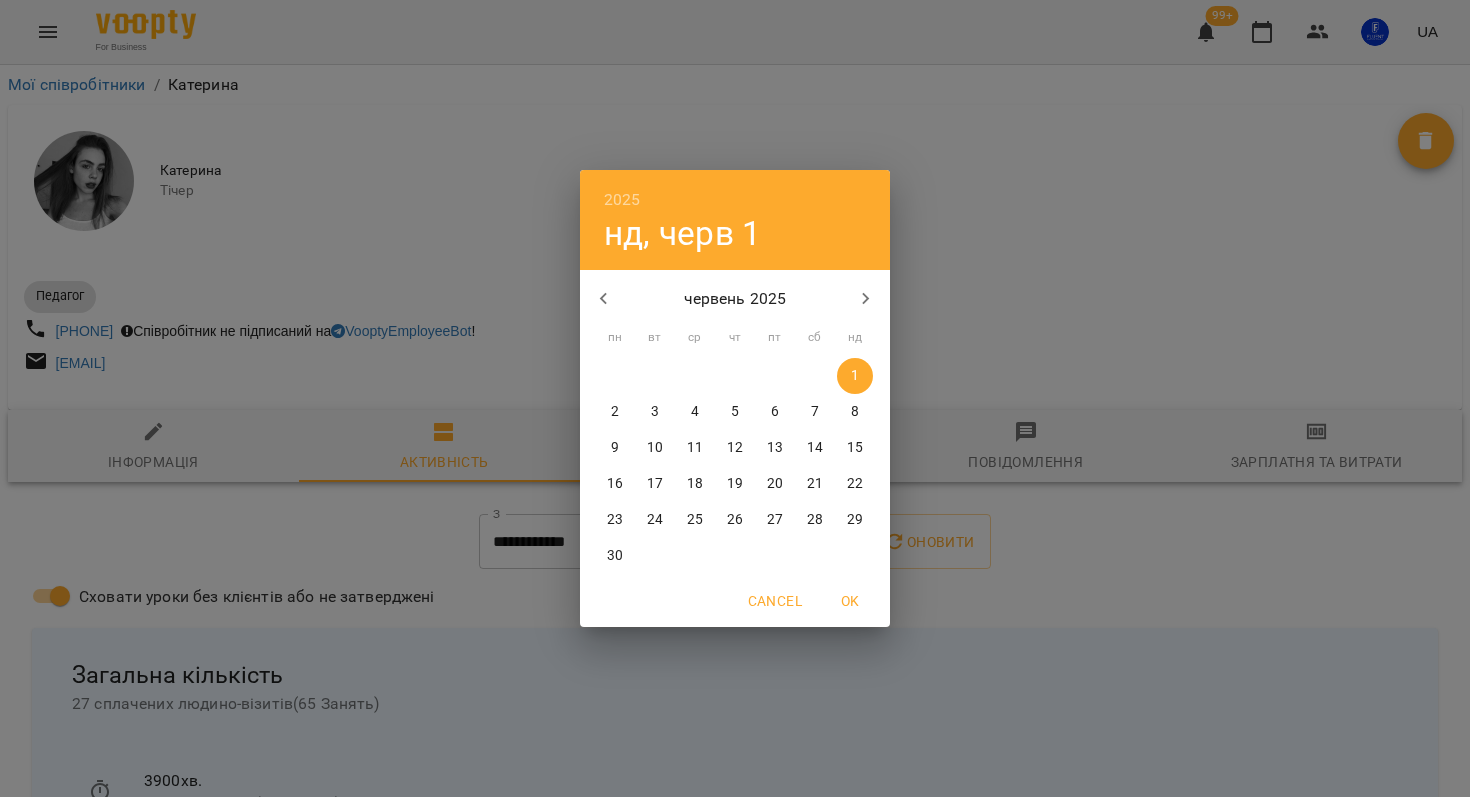 click at bounding box center (866, 299) 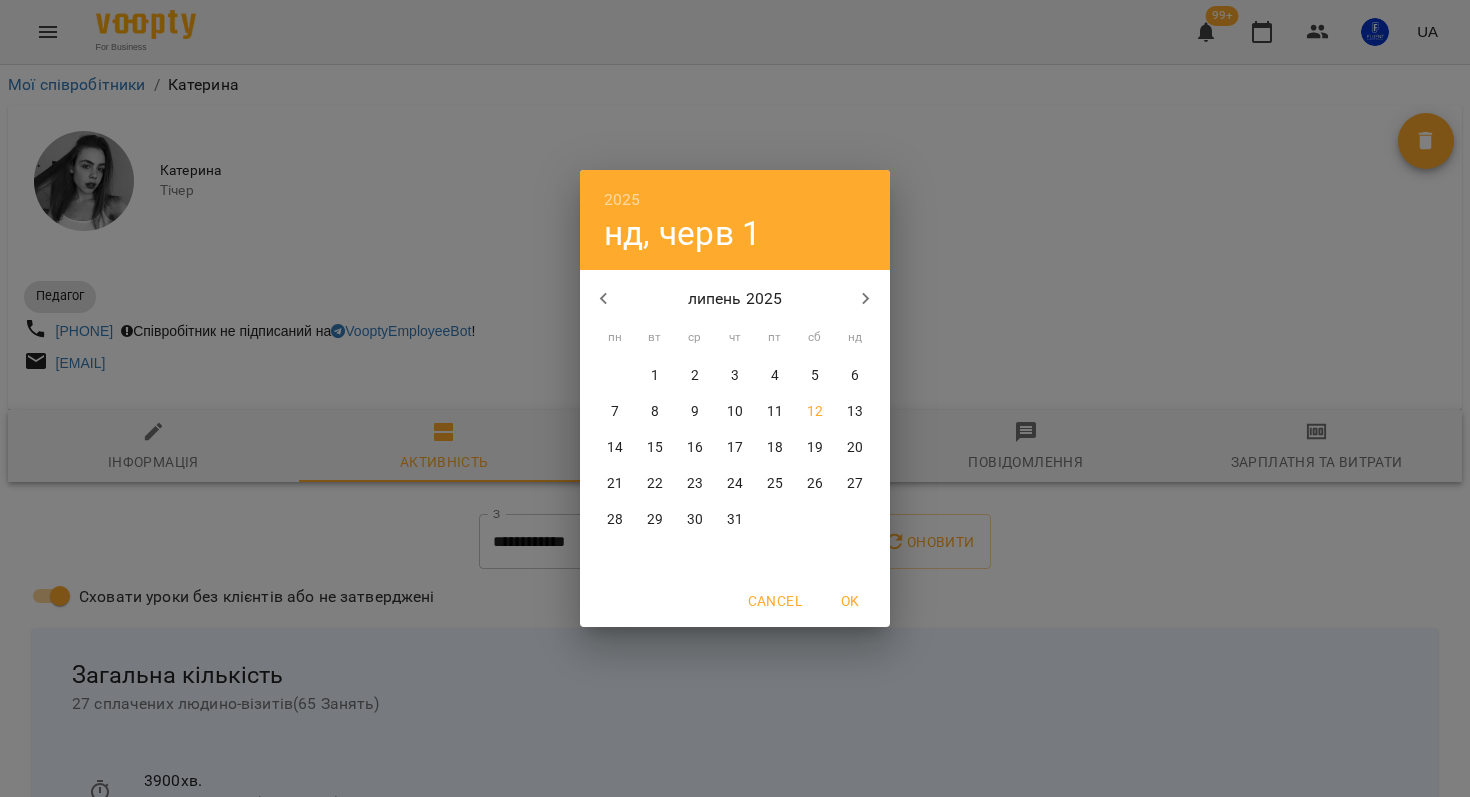 click 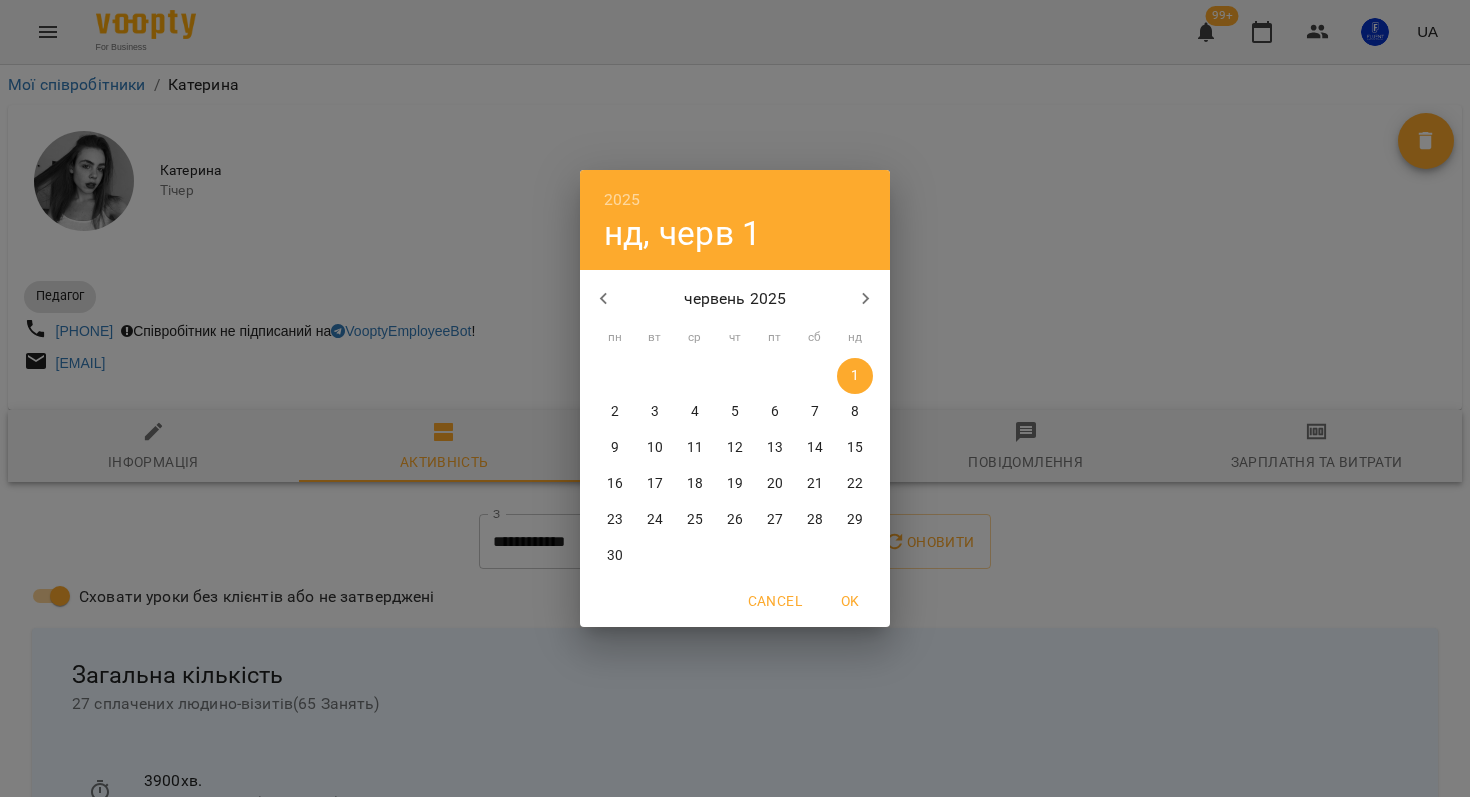 click on "30" at bounding box center [615, 556] 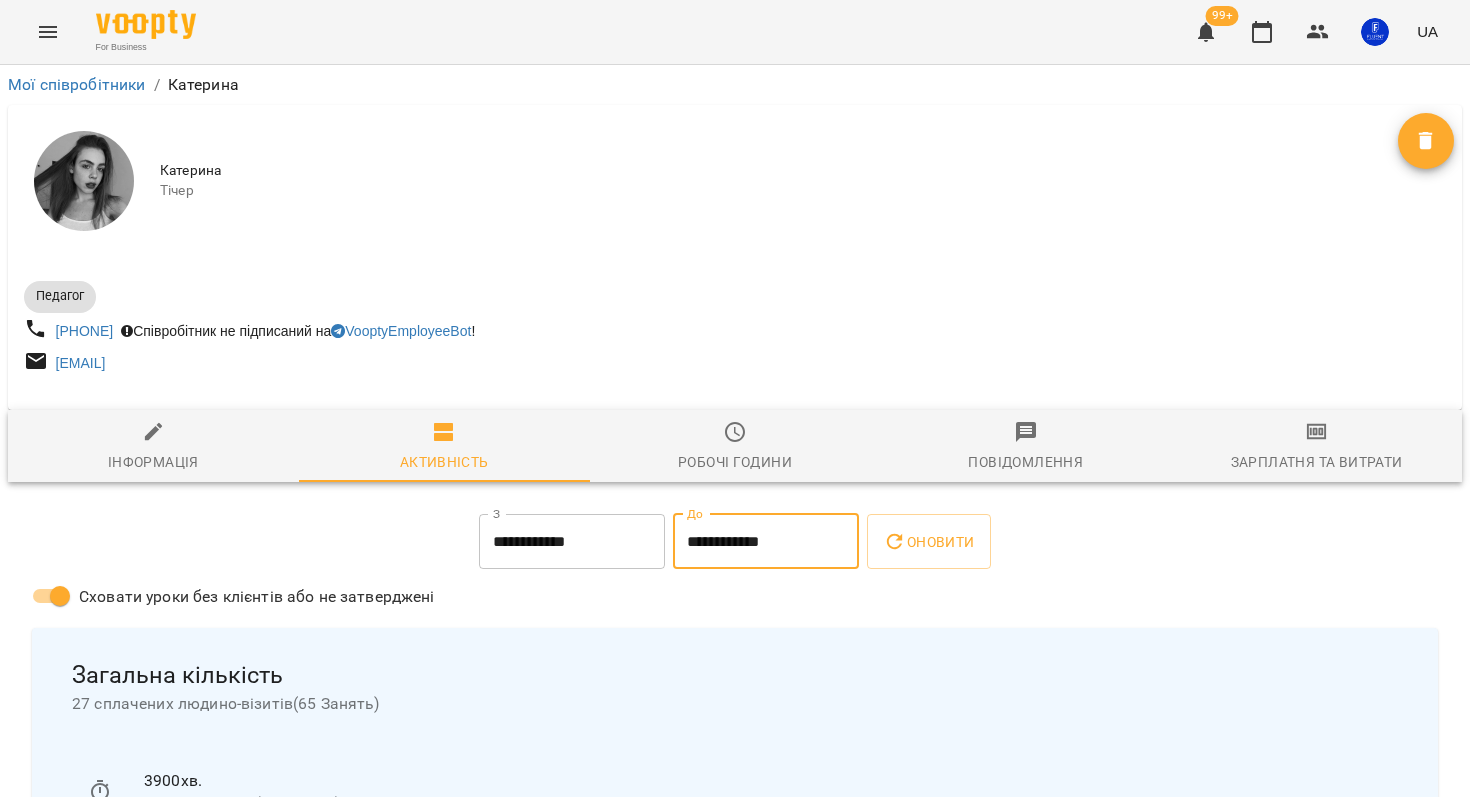 click on "**********" at bounding box center [572, 542] 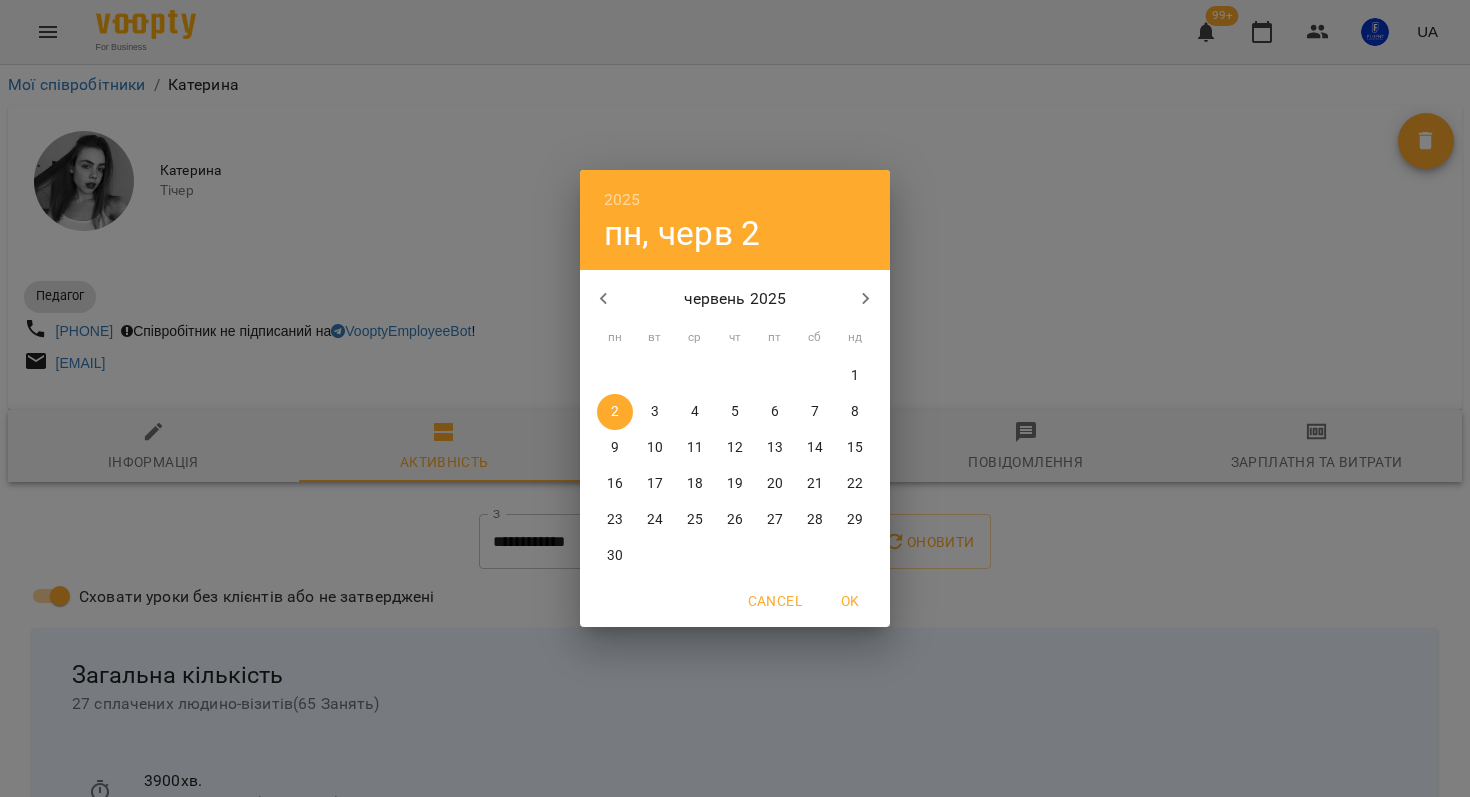 click on "1" at bounding box center (855, 376) 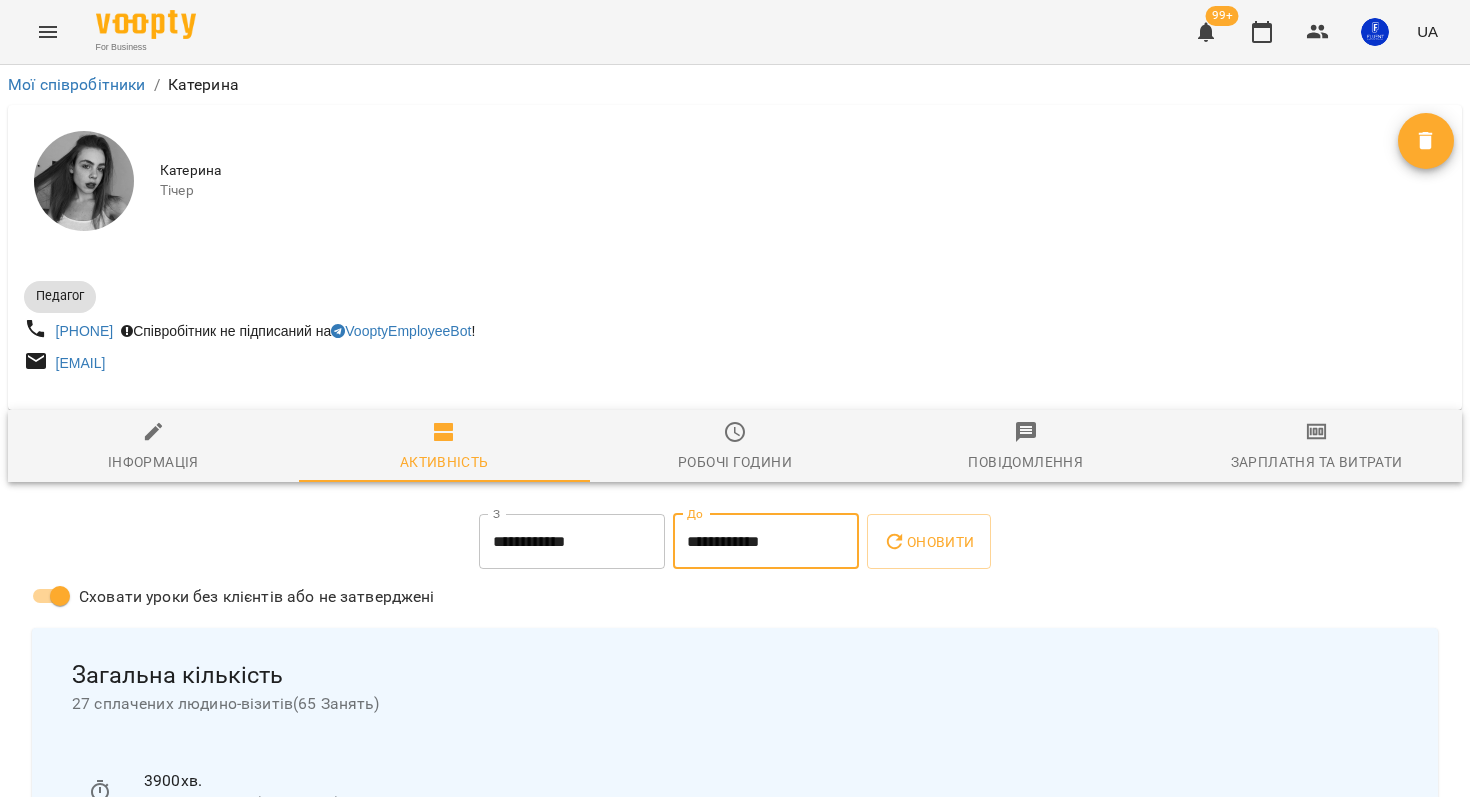 click on "**********" at bounding box center [766, 542] 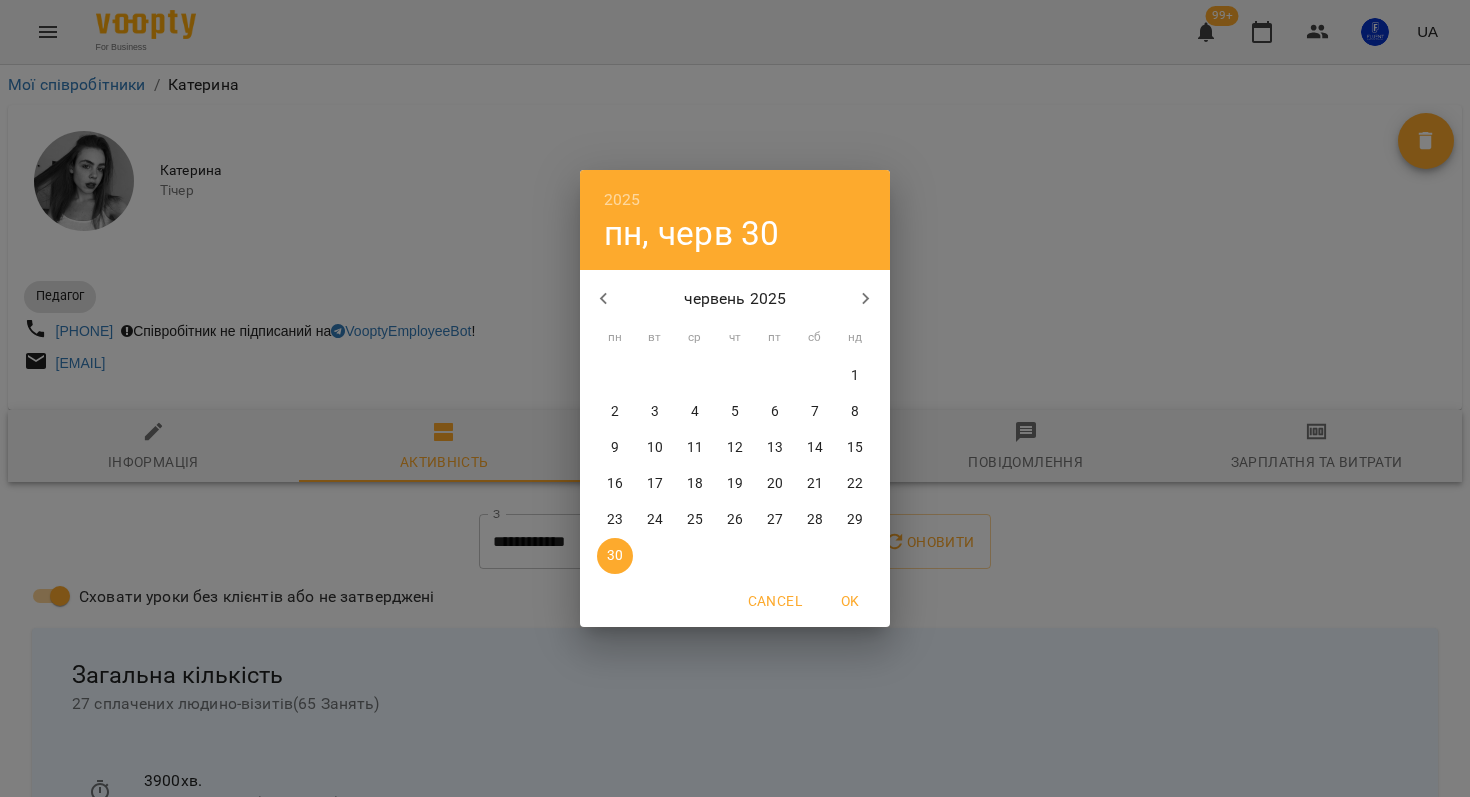 click on "30" at bounding box center [615, 556] 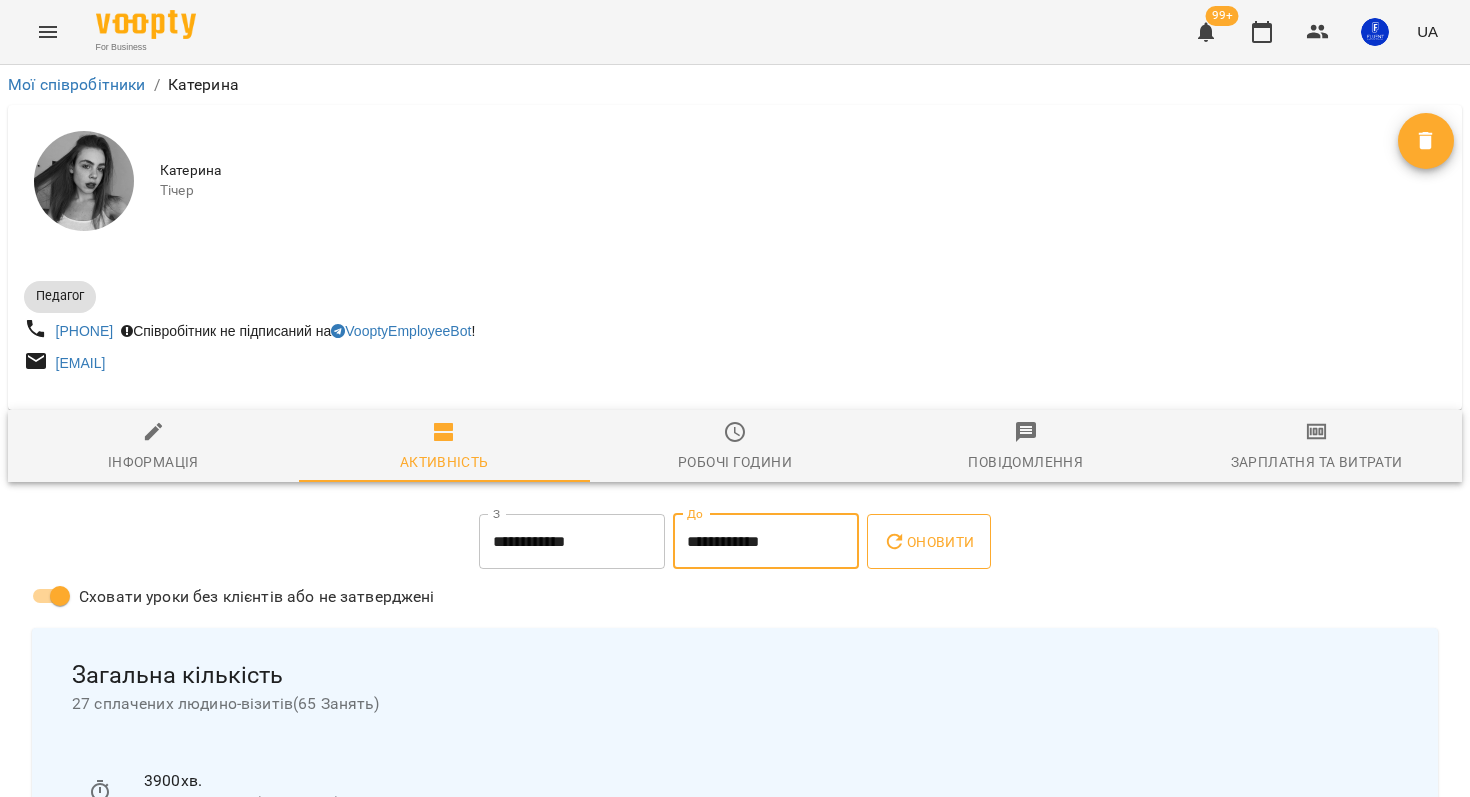 click on "Оновити" at bounding box center (928, 542) 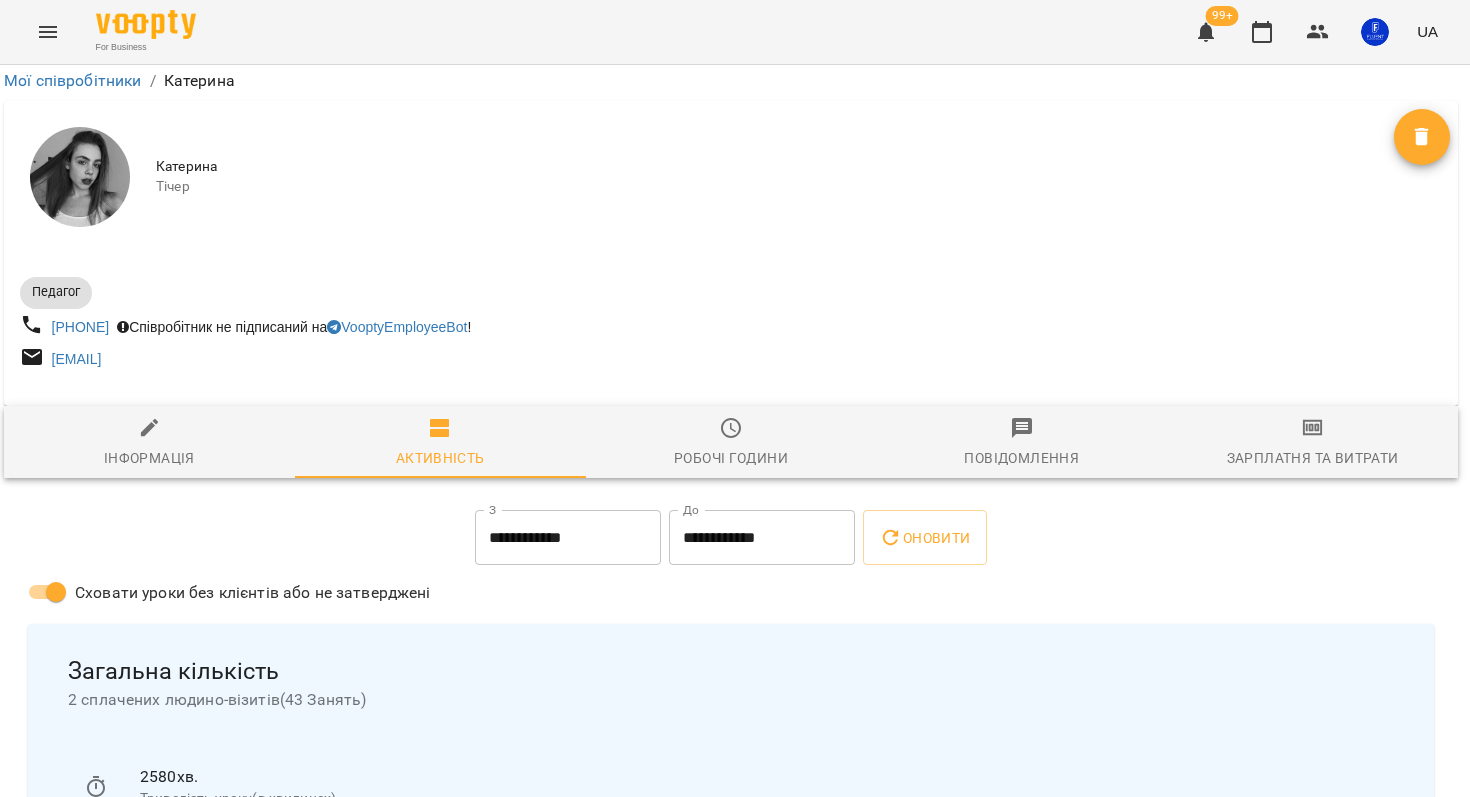 scroll, scrollTop: 0, scrollLeft: 4, axis: horizontal 